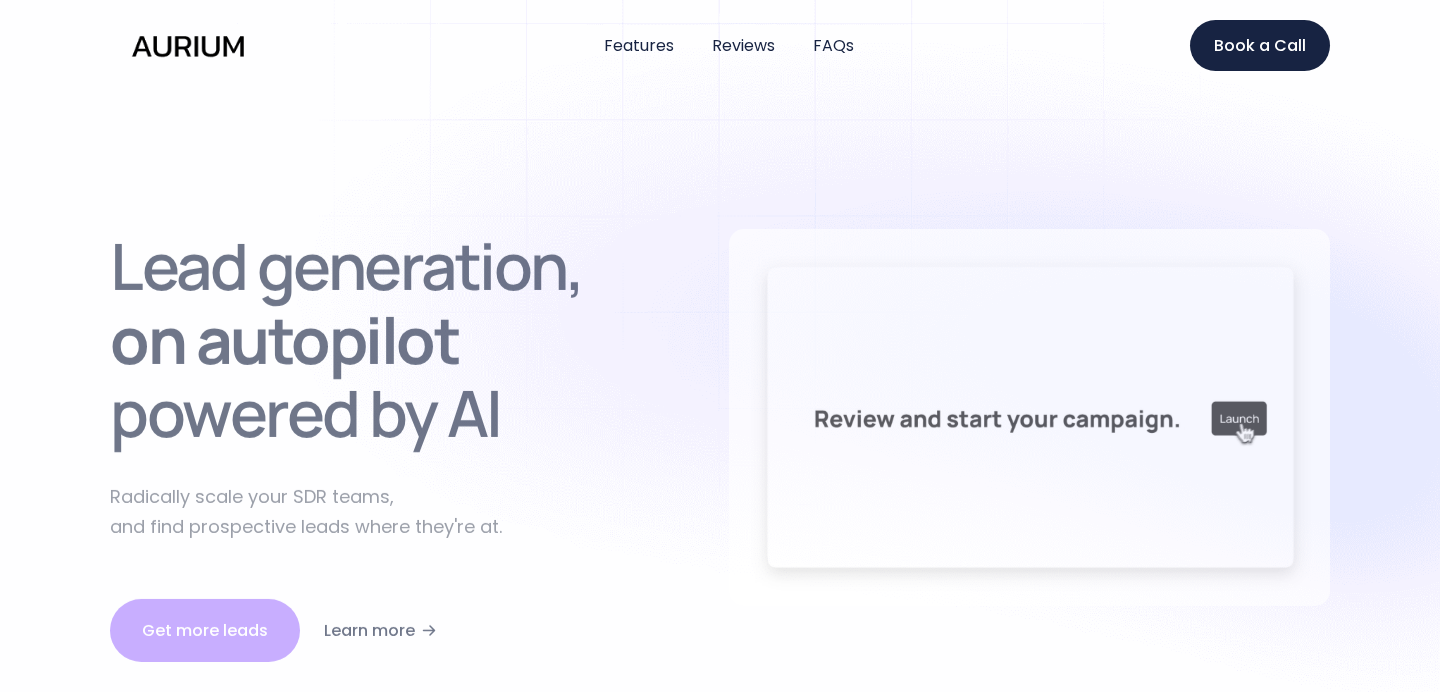 scroll, scrollTop: 0, scrollLeft: 0, axis: both 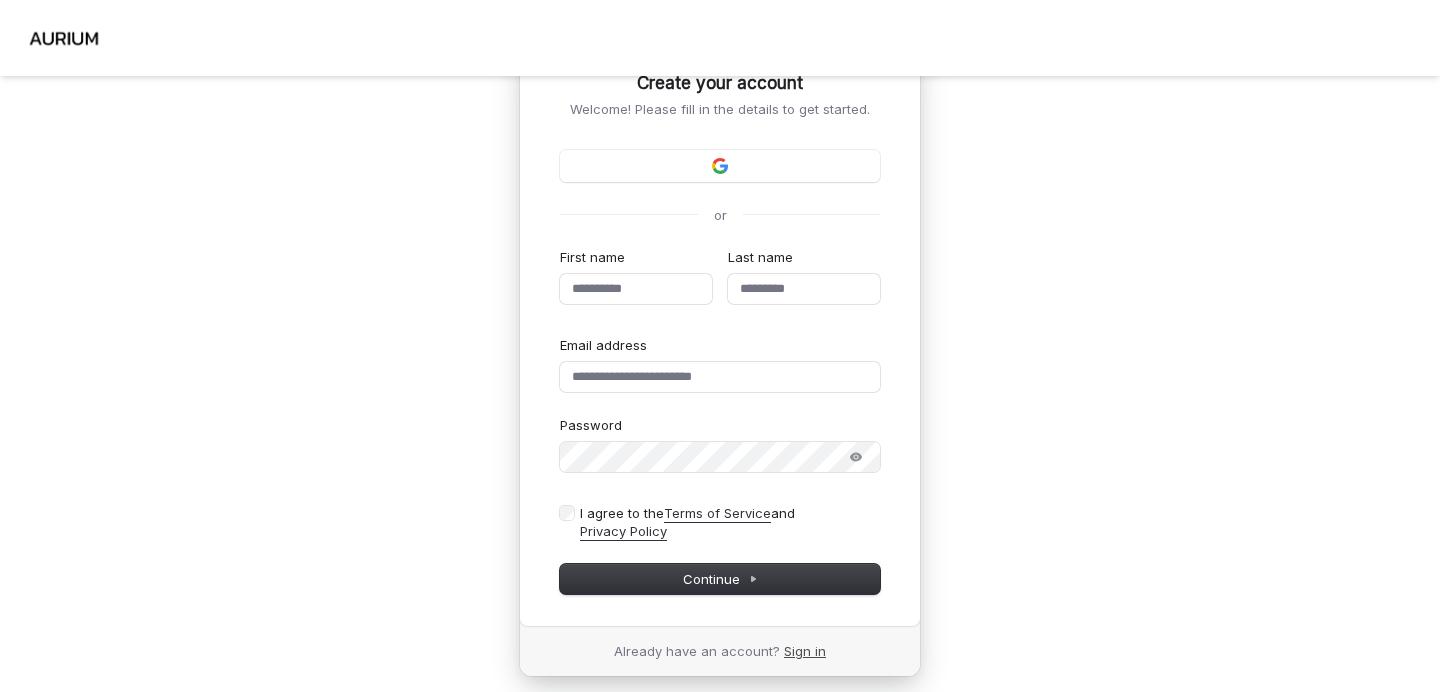 click on "Sign in" at bounding box center [805, 651] 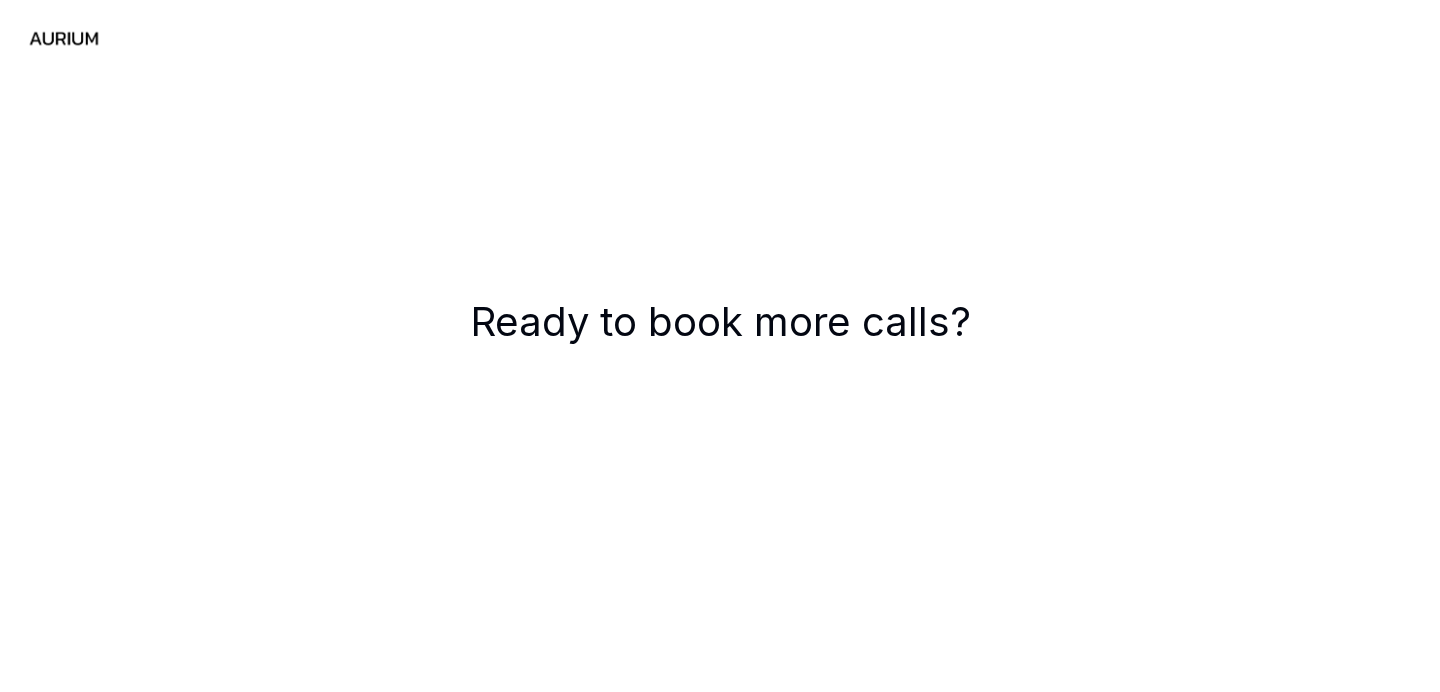 scroll, scrollTop: 0, scrollLeft: 0, axis: both 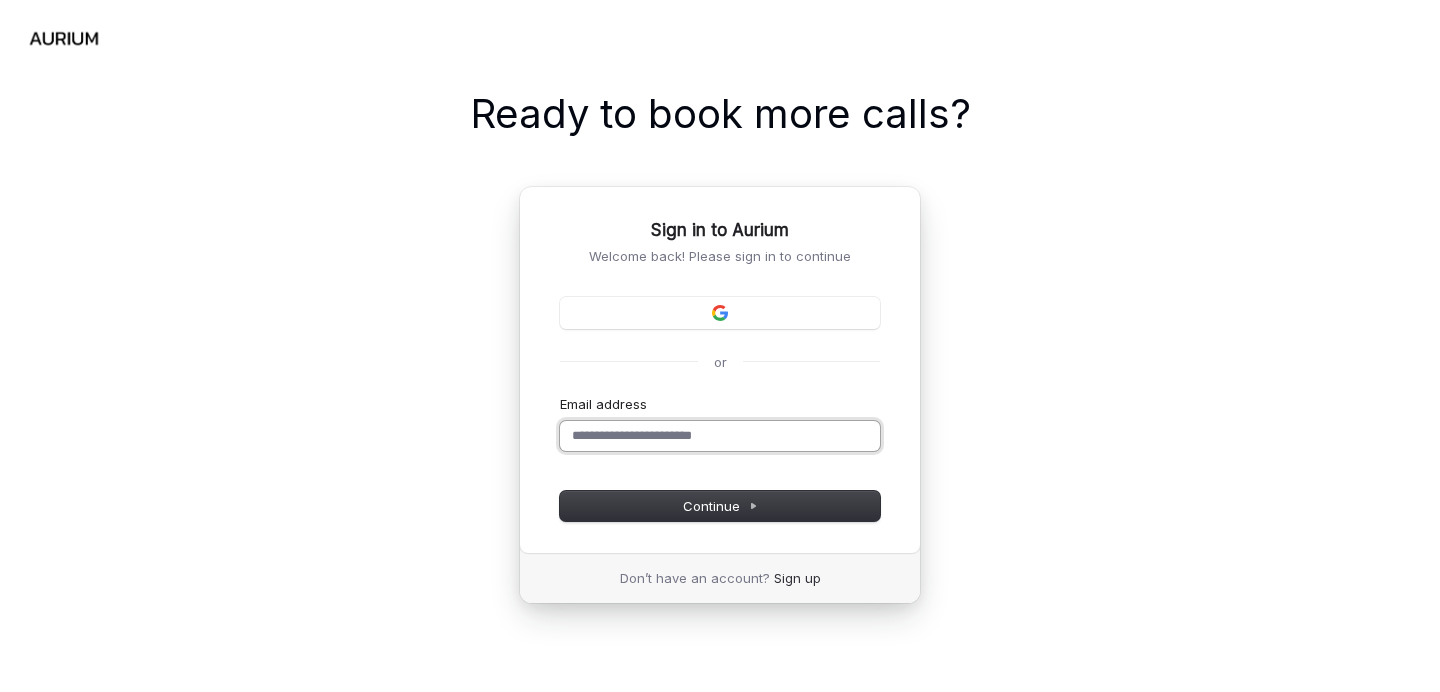 click on "Email address" at bounding box center [720, 436] 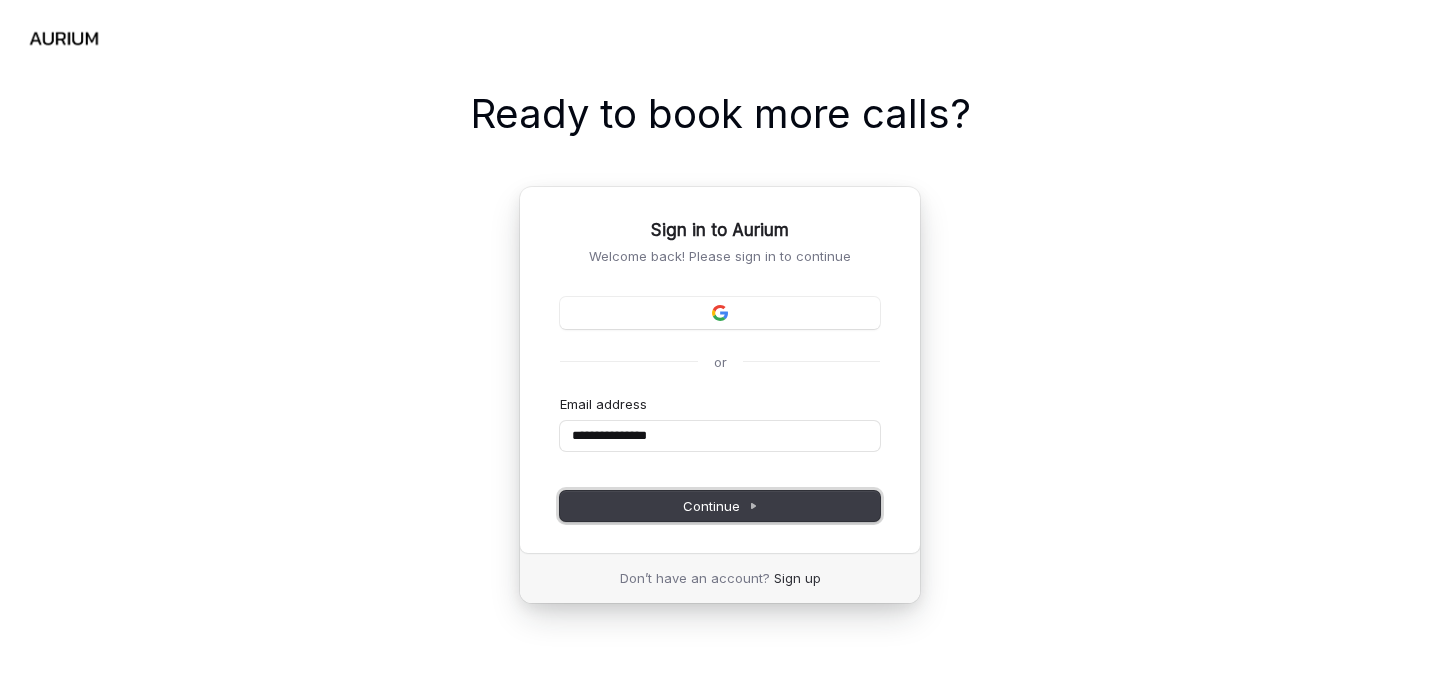 click on "Continue" at bounding box center (720, 506) 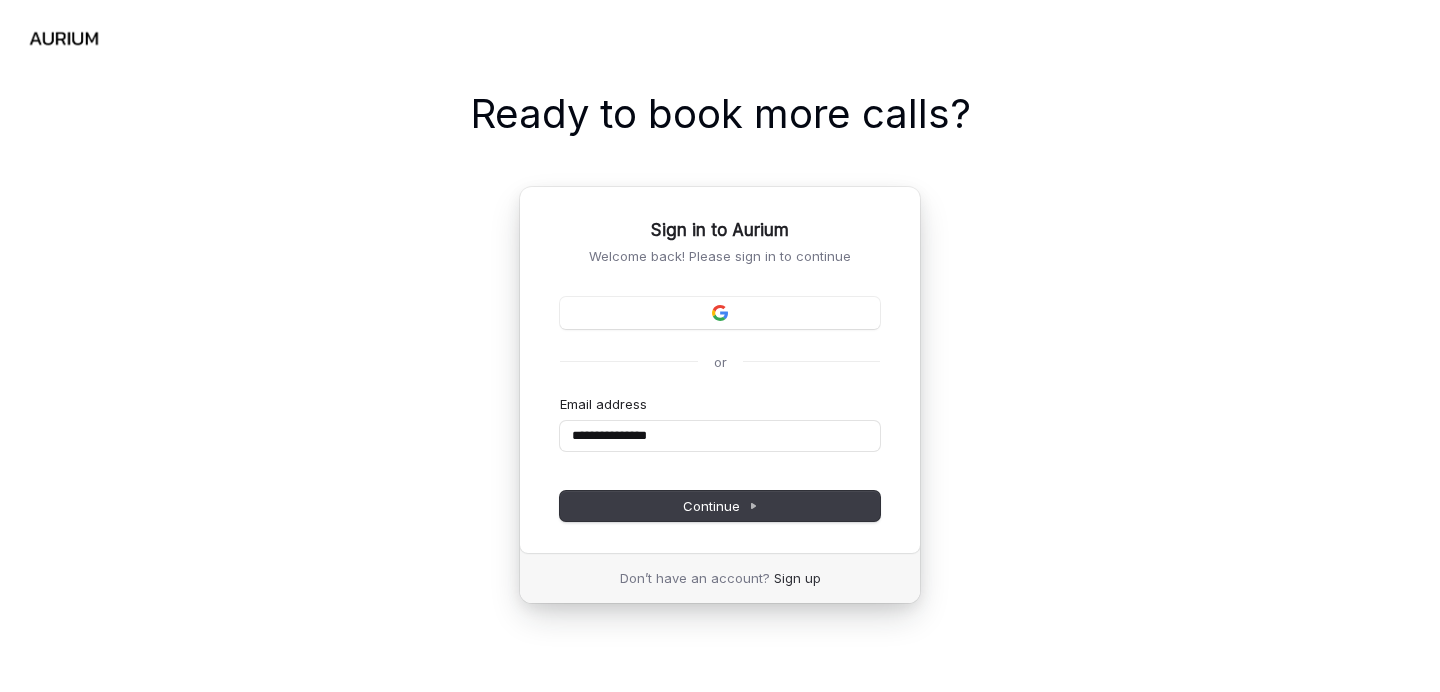 type on "**********" 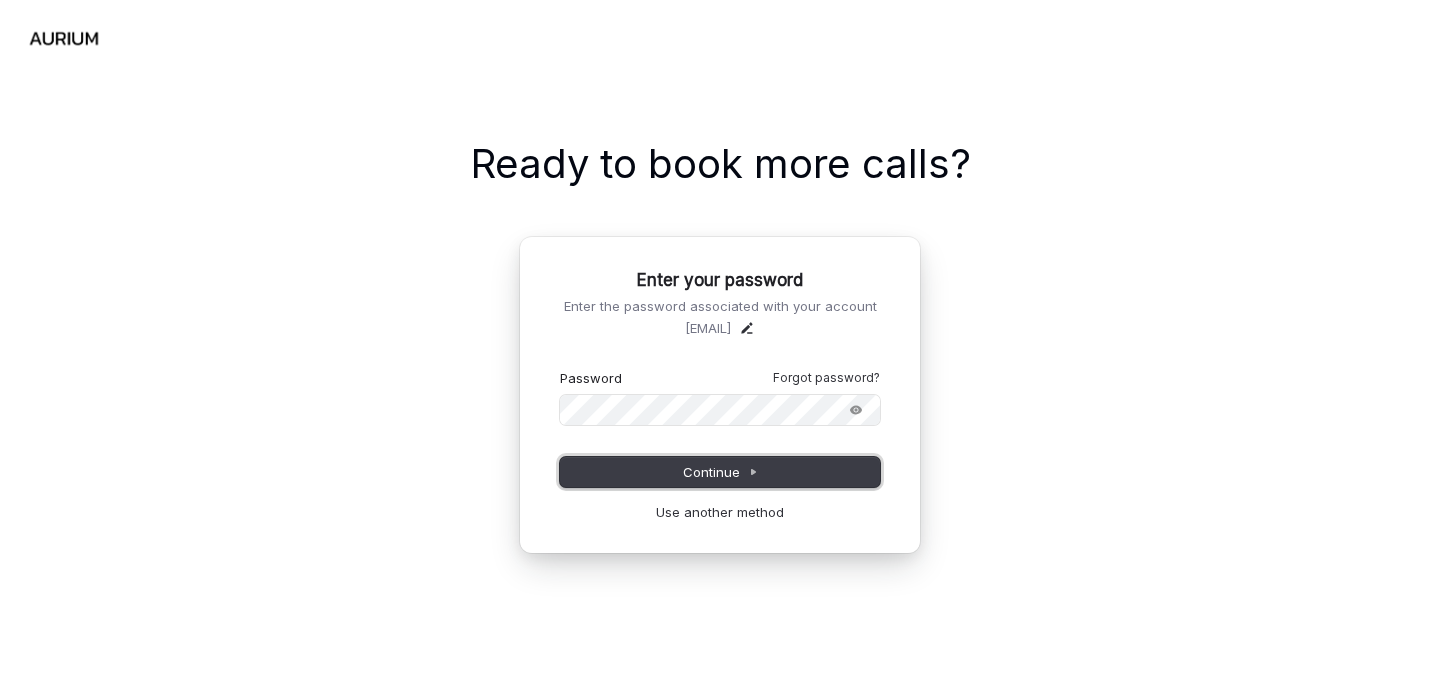 click on "Continue" at bounding box center (720, 472) 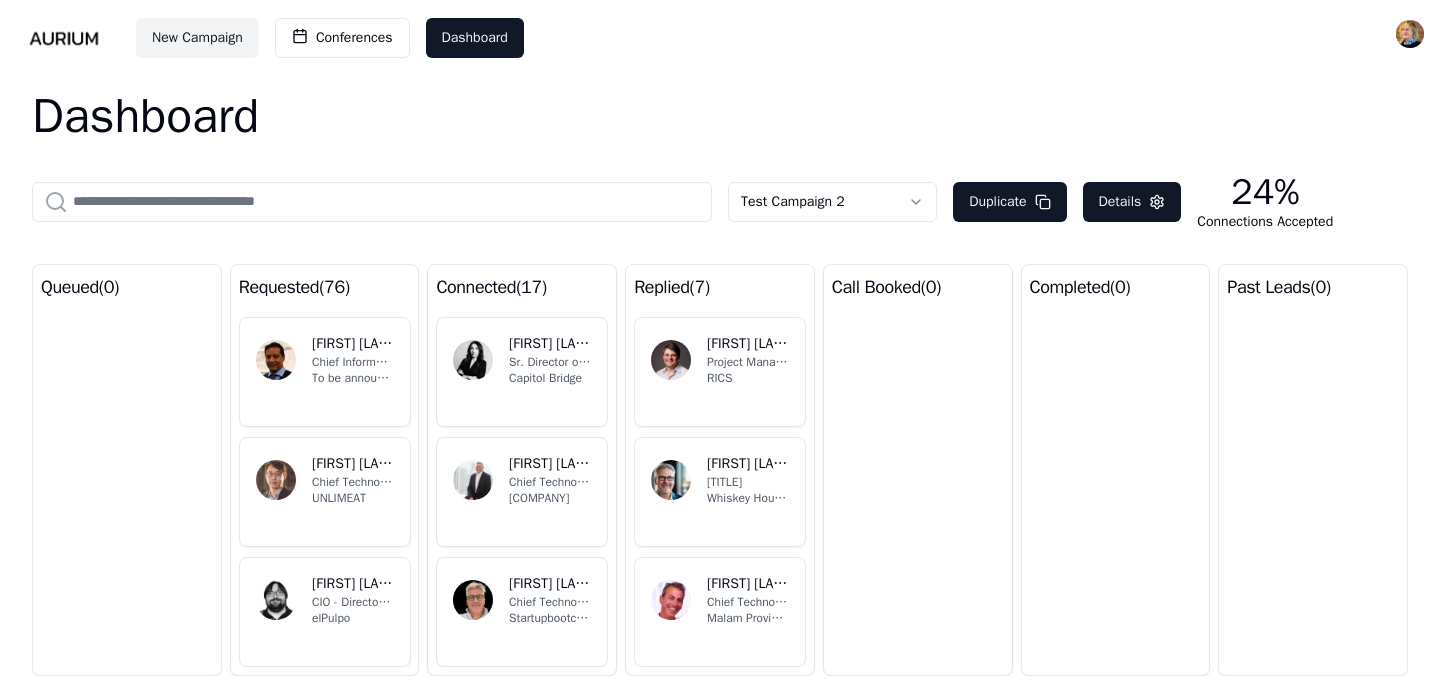 click on "[COMPANY] [TITLE] To be announced soon [COMPANY] [TITLE] [COMPANY] [TITLE] [COMPANY] [TITLE] [COMPANY] [TITLE] connected ( 17 ) [COMPANY] [TITLE] [COMPANY] [TITLE] [COMPANY] [TITLE] [COMPANY] [TITLE] [COMPANY] [TITLE] [COMPANY] [TITLE] [COMPANY] [TITLE] replied ( 7 ) [COMPANY] [TITLE] [COMPANY] [TITLE] [COMPANY] [TITLE]" at bounding box center (720, 346) 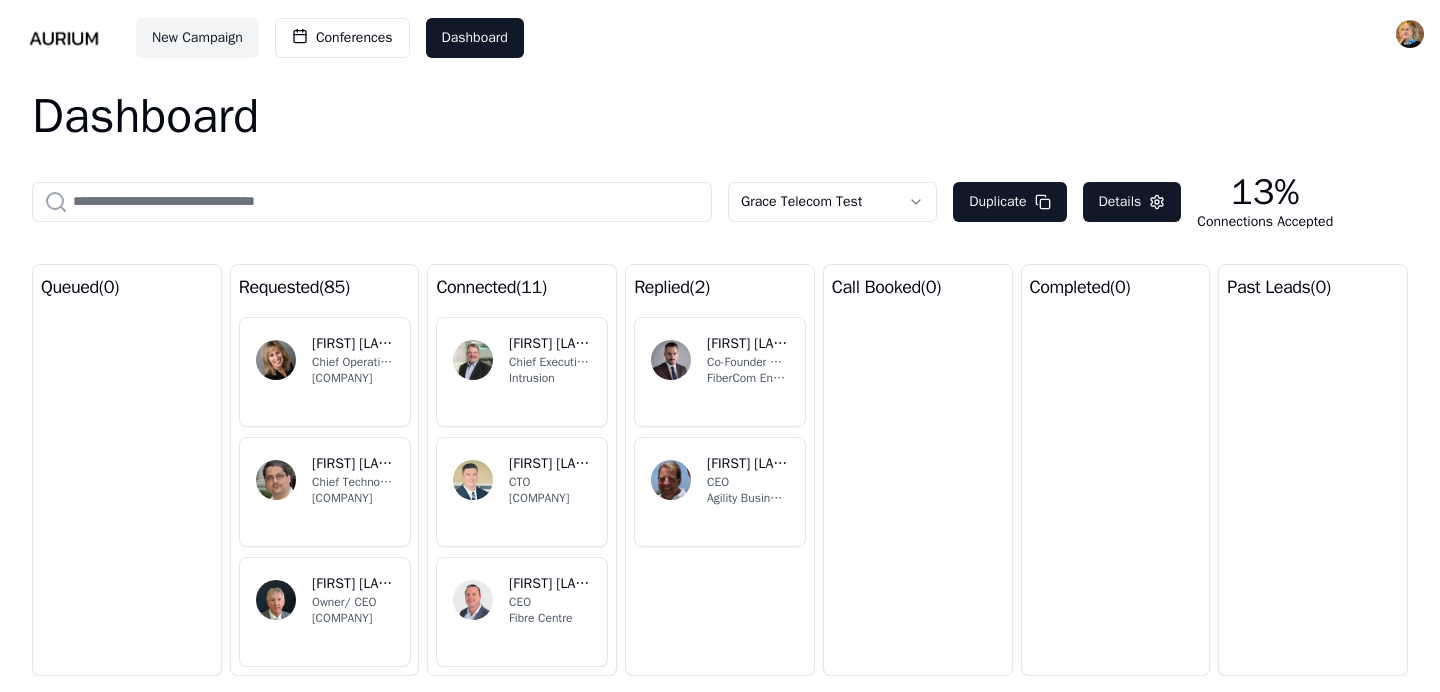 click on "[FIRST] [LAST]" at bounding box center (748, 464) 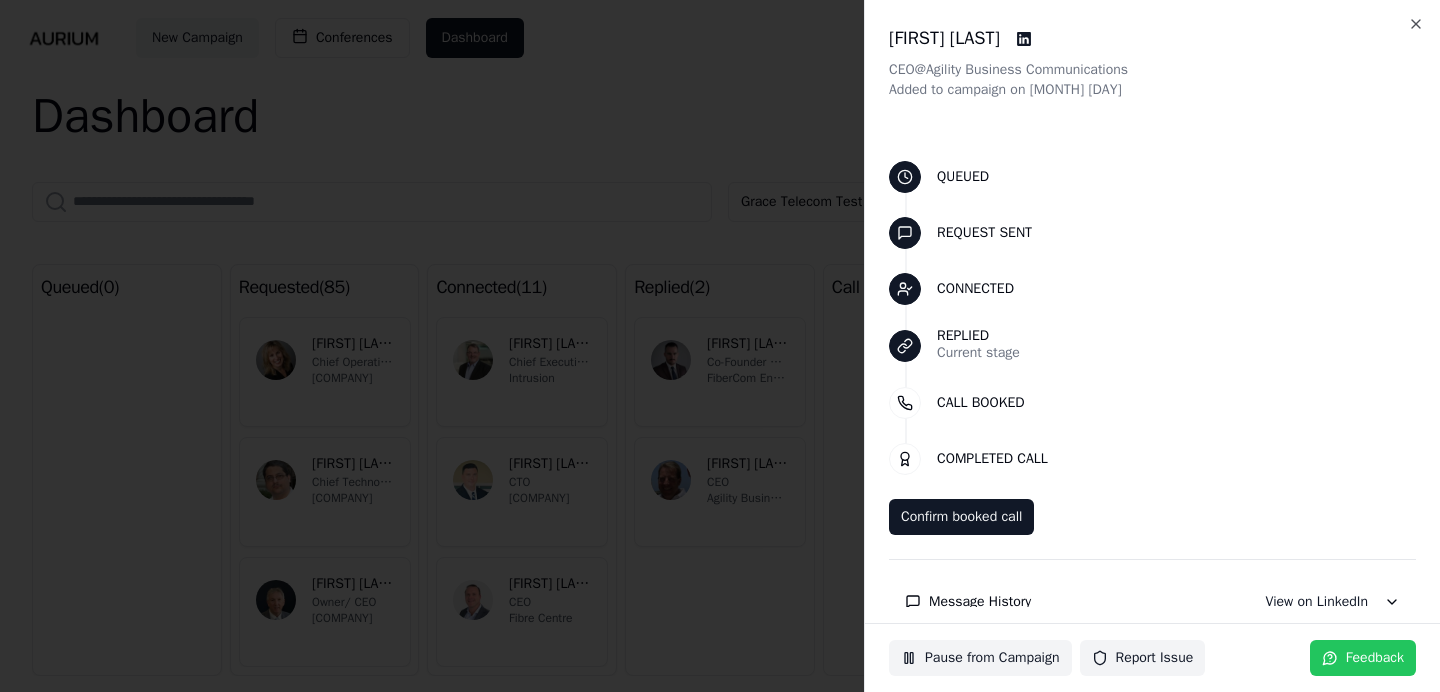 scroll, scrollTop: 41, scrollLeft: 0, axis: vertical 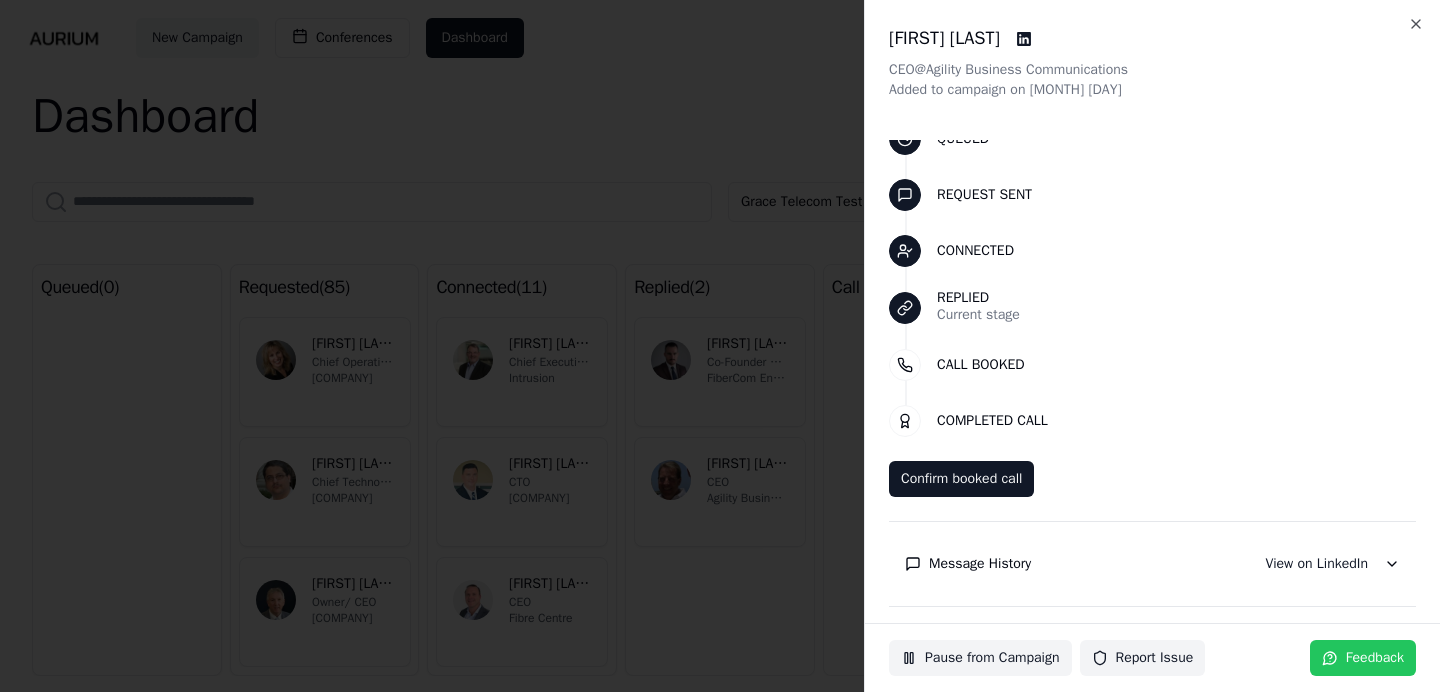 click 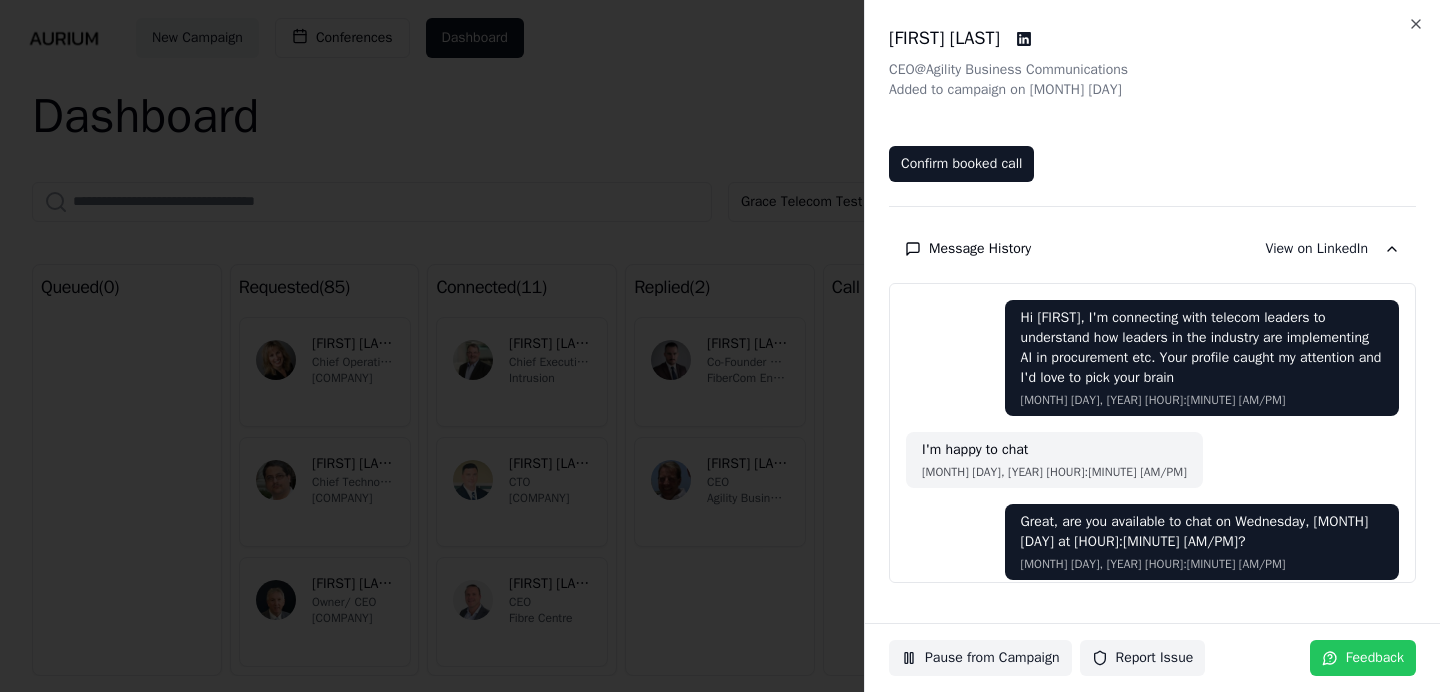 scroll, scrollTop: 357, scrollLeft: 0, axis: vertical 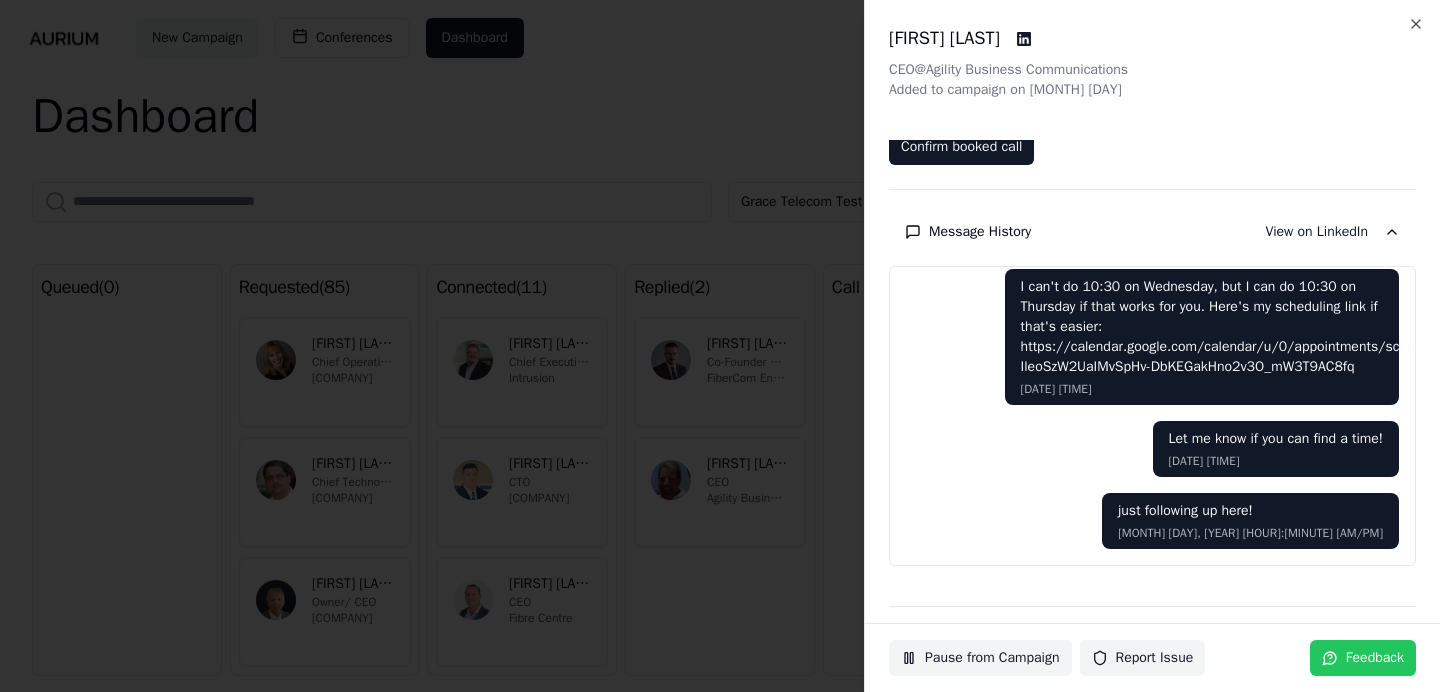 click on "[FIRST] [LAST] [TITLE] @ [COMPANY] Added to campaign on [MONTH] [DAY], [YEAR] QUEUED REQUEST SENT CONNECTED REPLIED Current stage CALL BOOKED COMPLETED CALL Confirm booked call Message History View on LinkedIn Hi [FIRST], I'm connecting with telecom leaders to understand how leaders in the industry are implementing AI in procurement etc. Your profile caught my attention and I'd love to pick your brain [MONTH] [DAY], [YEAR] [HOUR]:[MINUTE] [AM/PM] I'm happy to chat [MONTH] [DAY], [YEAR] [HOUR]:[MINUTE] [AM/PM] Great, are you available to chat on Wednesday, [MONTH] [DAY] at [HOUR]:[MINUTE] [AM/PM]? [MONTH] [DAY], [YEAR] [HOUR]:[MINUTE] [AM/PM] If that works, what's the best email for the calendar invite? [MONTH] [DAY], [YEAR] [HOUR]:[MINUTE] [AM/PM] I can do 10:30 [MONTH] [DAY], [YEAR] [HOUR]:[MINUTE] [AM/PM] I can't do 10:30 on Wednesday, but I can do 10:30 on Thursday if that works for you. Here's my scheduling link if that's easier: https://calendar.google.com/calendar/u/0/appointments/schedules/AcZssZ0F6jhy5qzcVurA4izua4GYlFH7f6uV-IleoSzW2UaIMvSpHv-DbKEGakHno2v3O_mW3T9AC8fq [MONTH] [DAY], [YEAR] [HOUR]:[MINUTE] [AM/PM] Let me know if you can find a time! Report Issue" at bounding box center [1152, 346] 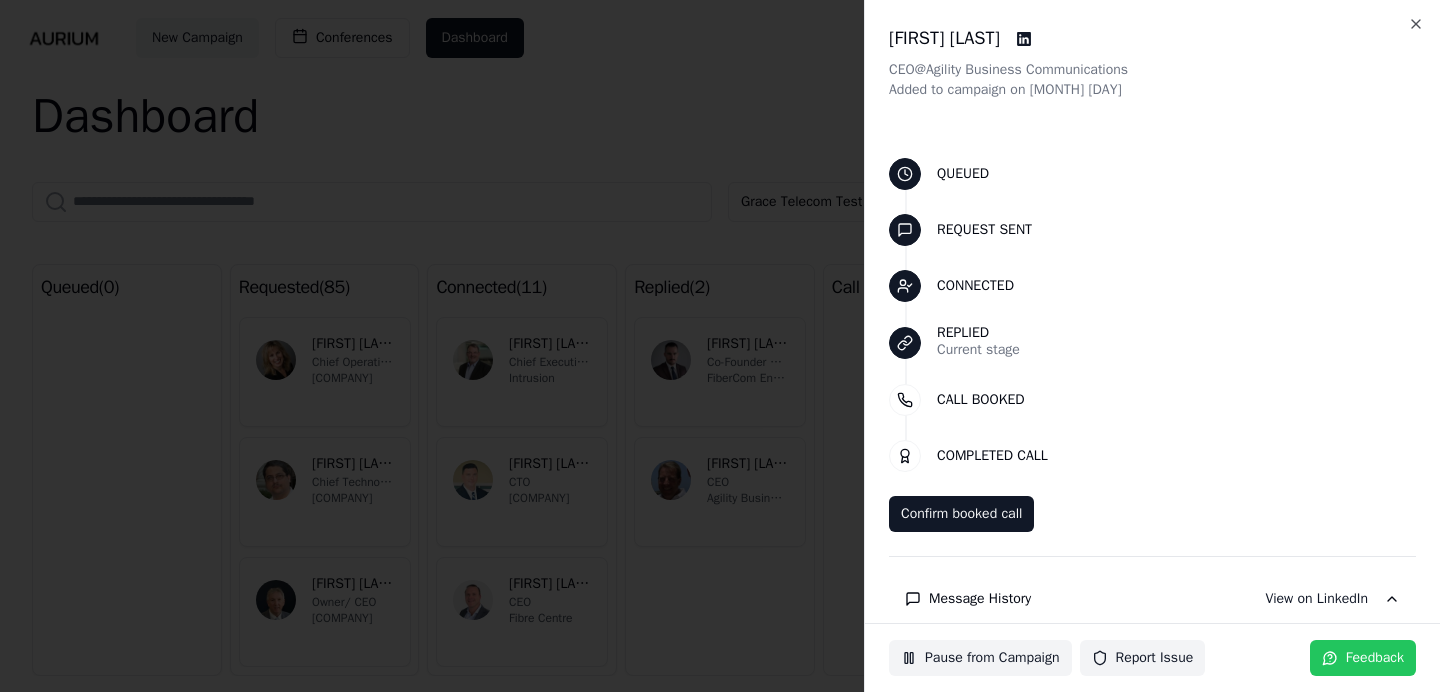 scroll, scrollTop: 0, scrollLeft: 0, axis: both 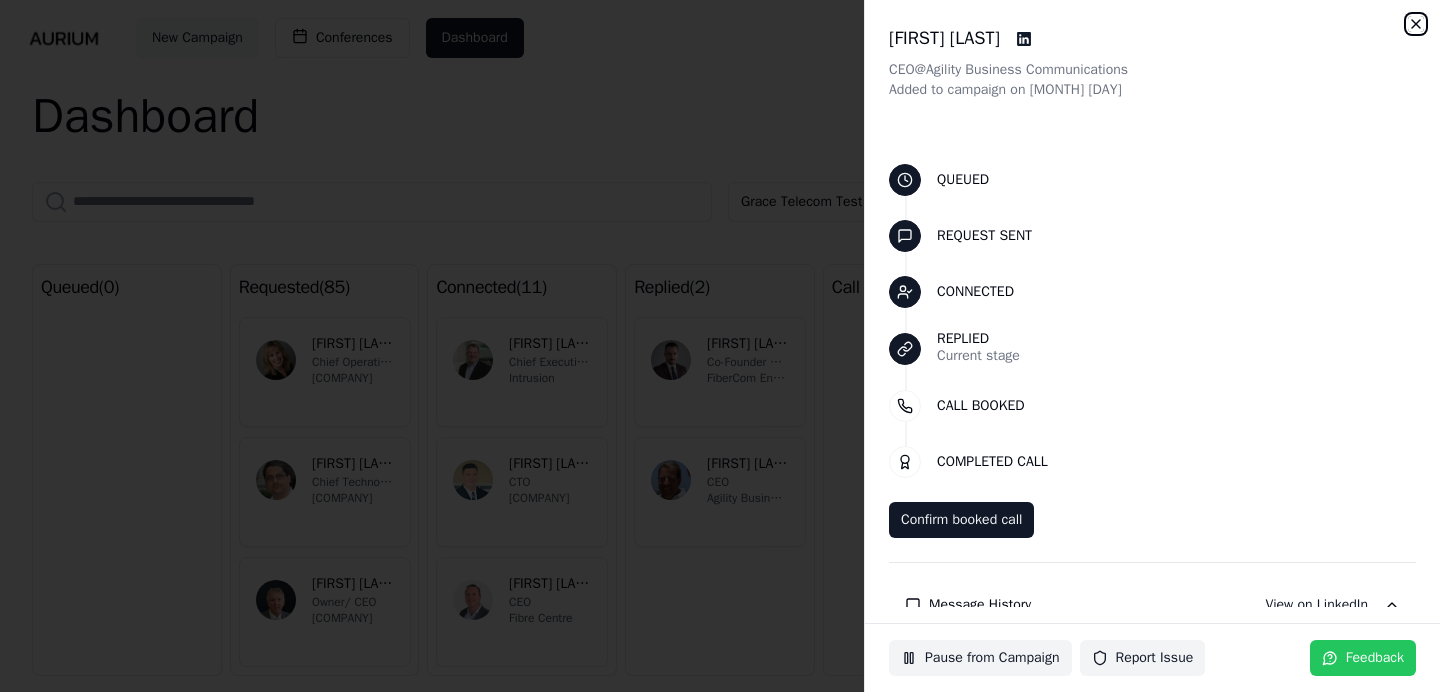 click 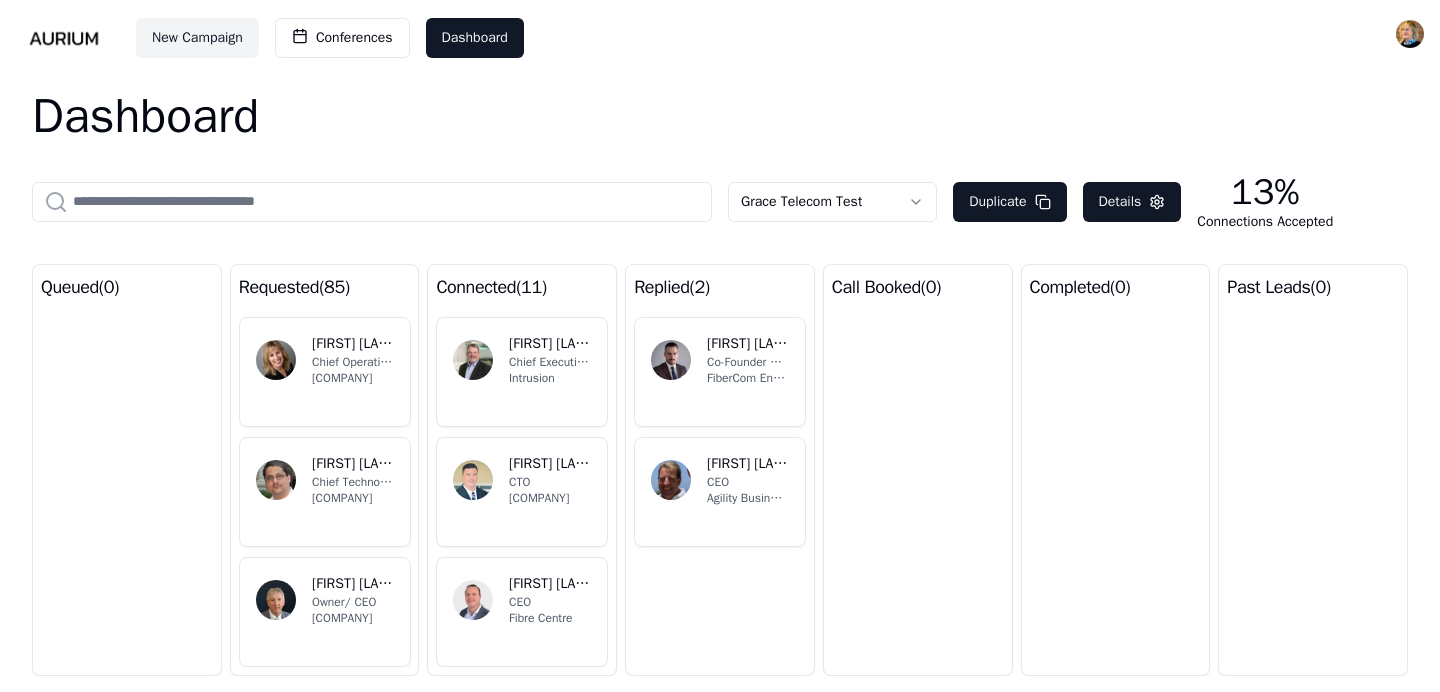 click at bounding box center (64, 38) 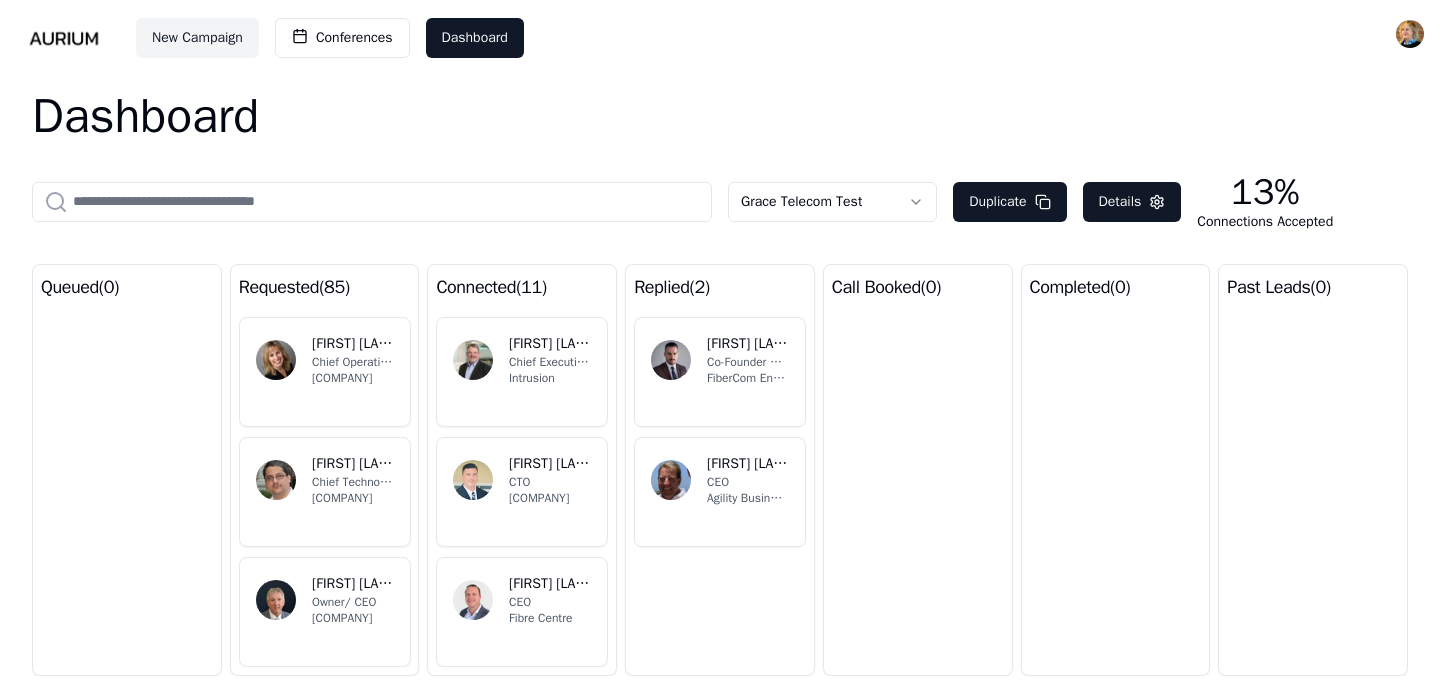 click on "[FIRST] [LAST]" at bounding box center (550, 344) 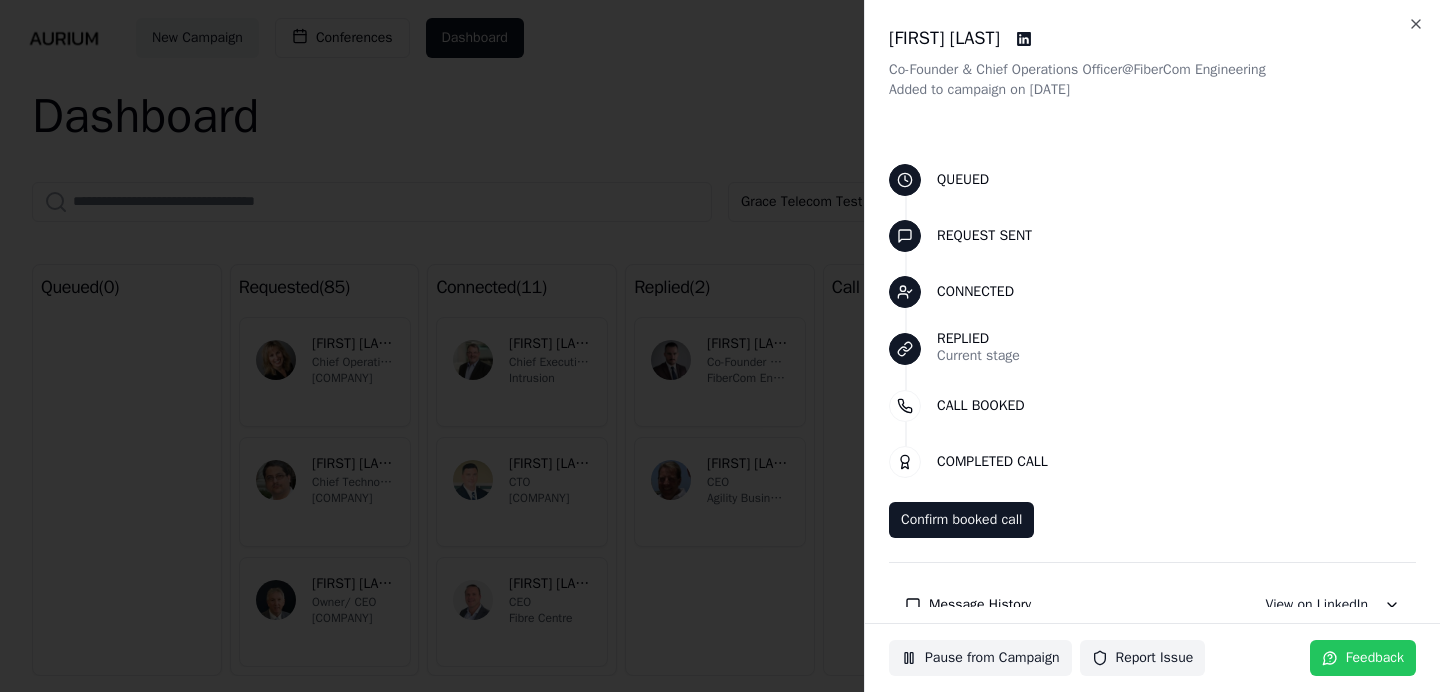 scroll, scrollTop: 41, scrollLeft: 0, axis: vertical 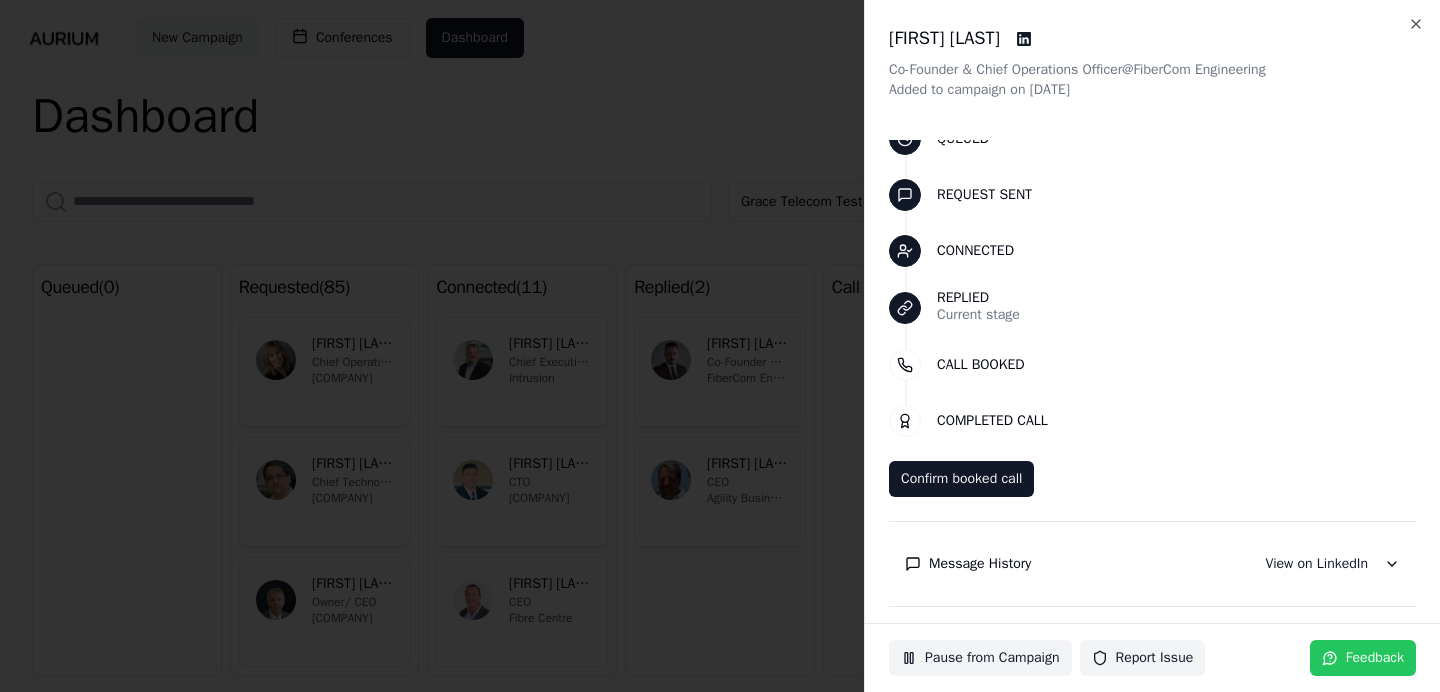 click 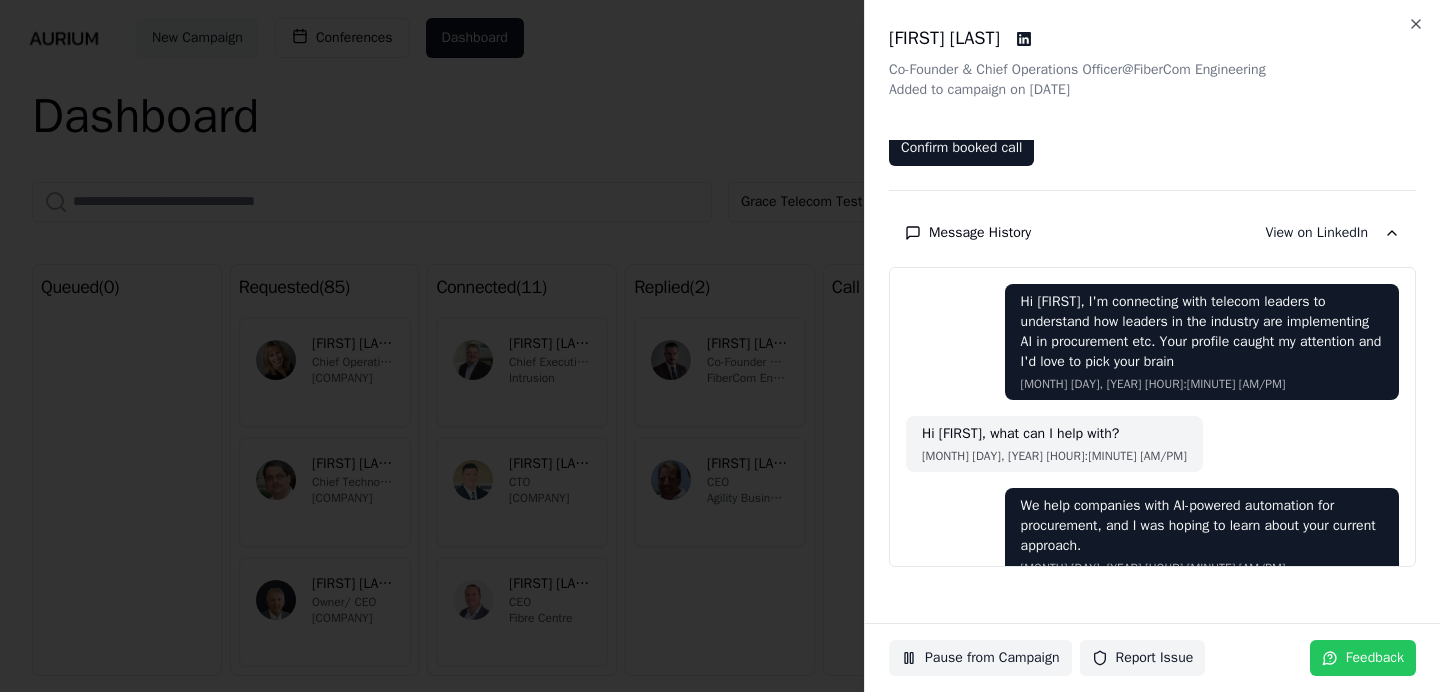 scroll, scrollTop: 370, scrollLeft: 0, axis: vertical 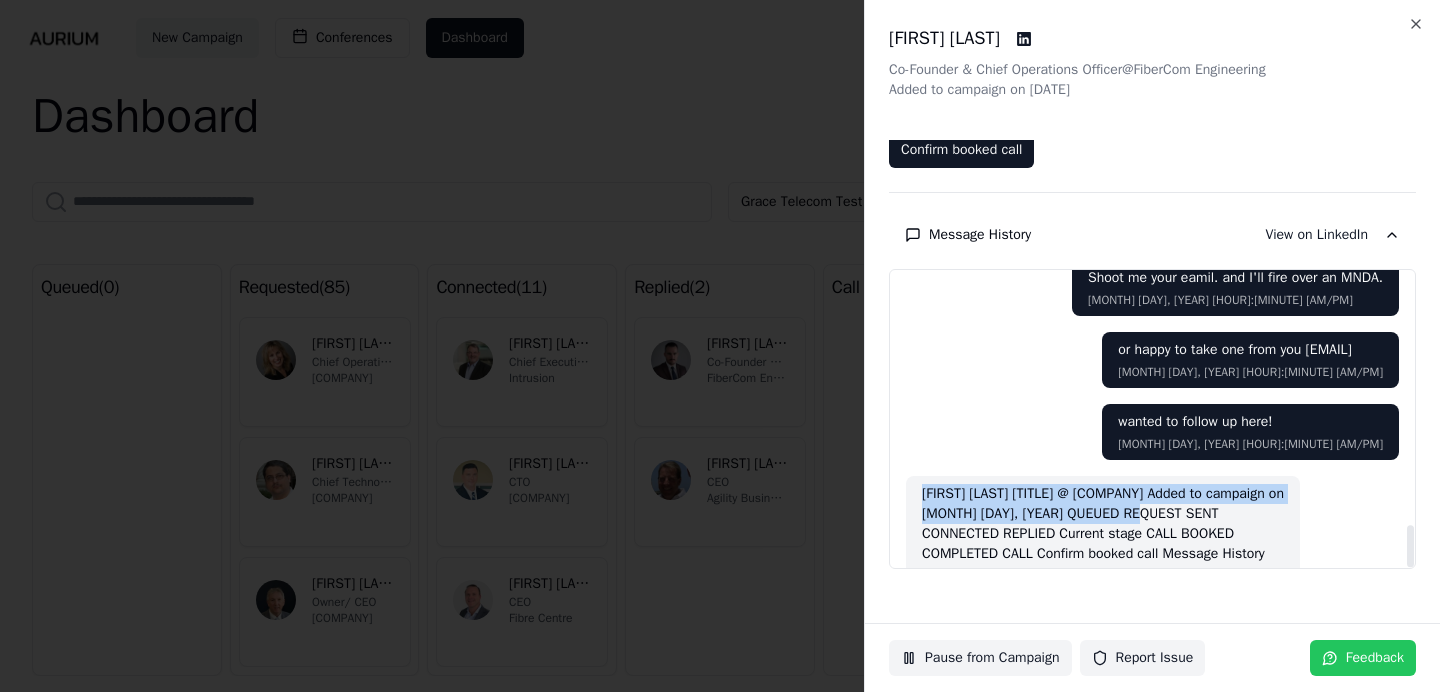 drag, startPoint x: 1153, startPoint y: 514, endPoint x: 916, endPoint y: 494, distance: 237.84239 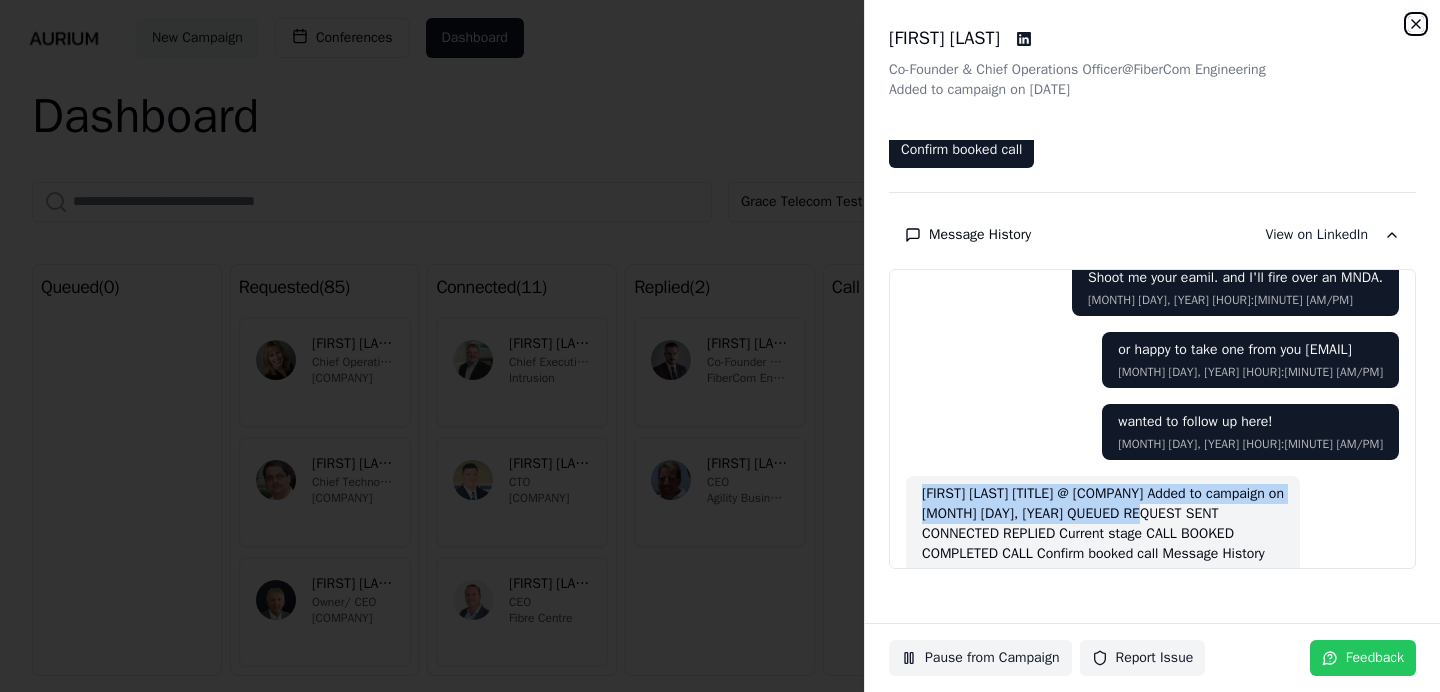 click 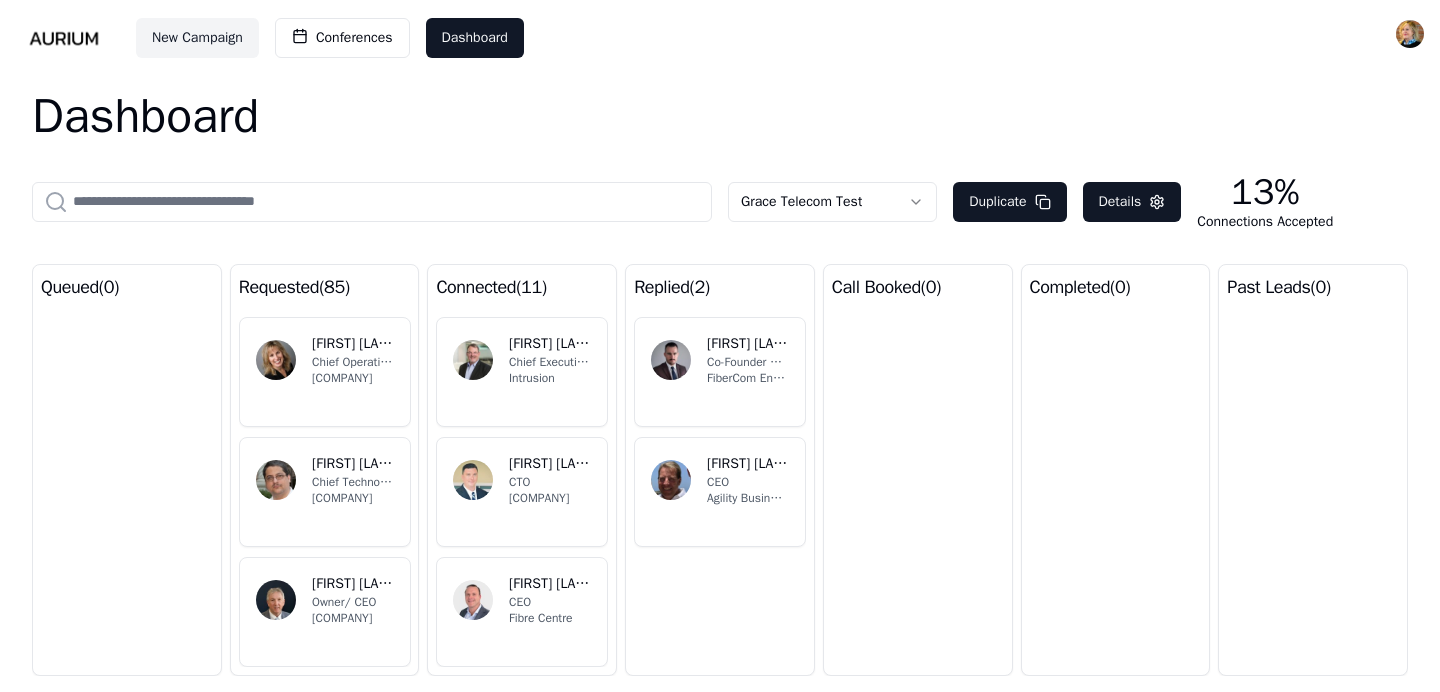 click on "[FIRST] [LAST]" at bounding box center (748, 464) 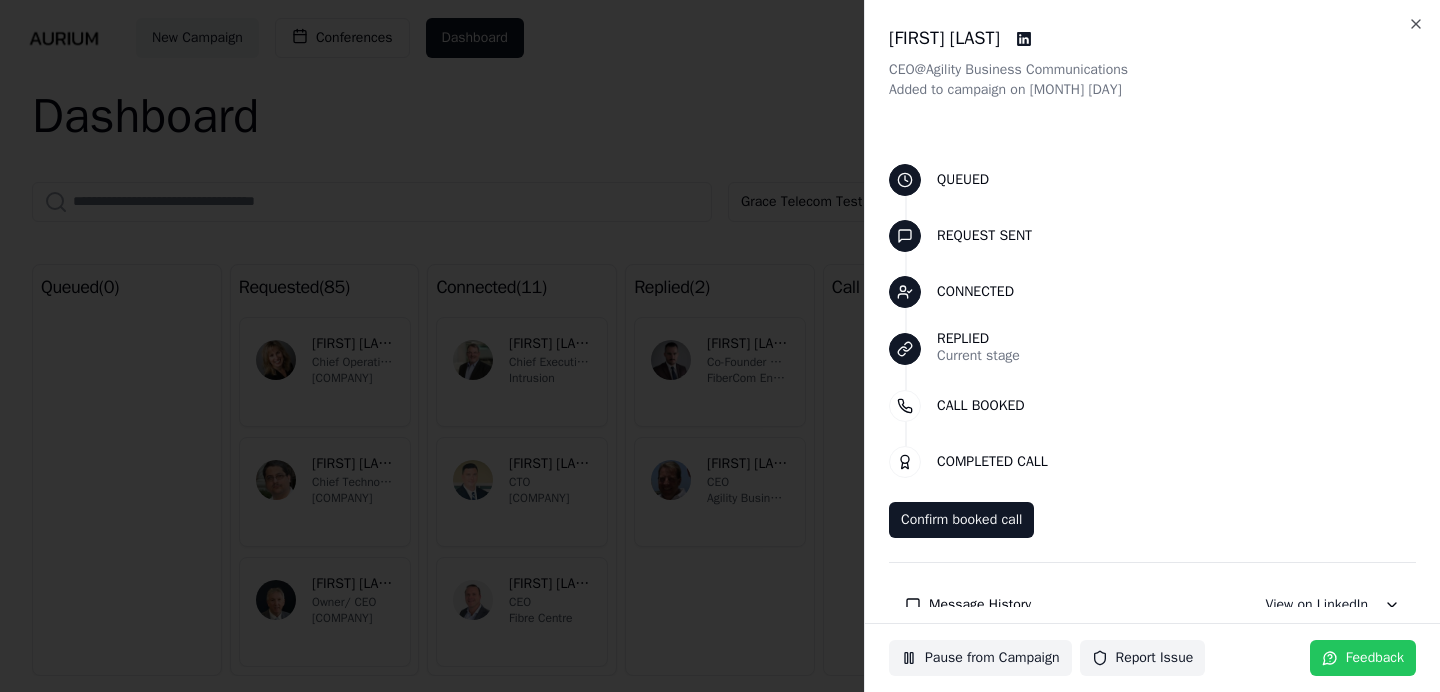 scroll, scrollTop: 41, scrollLeft: 0, axis: vertical 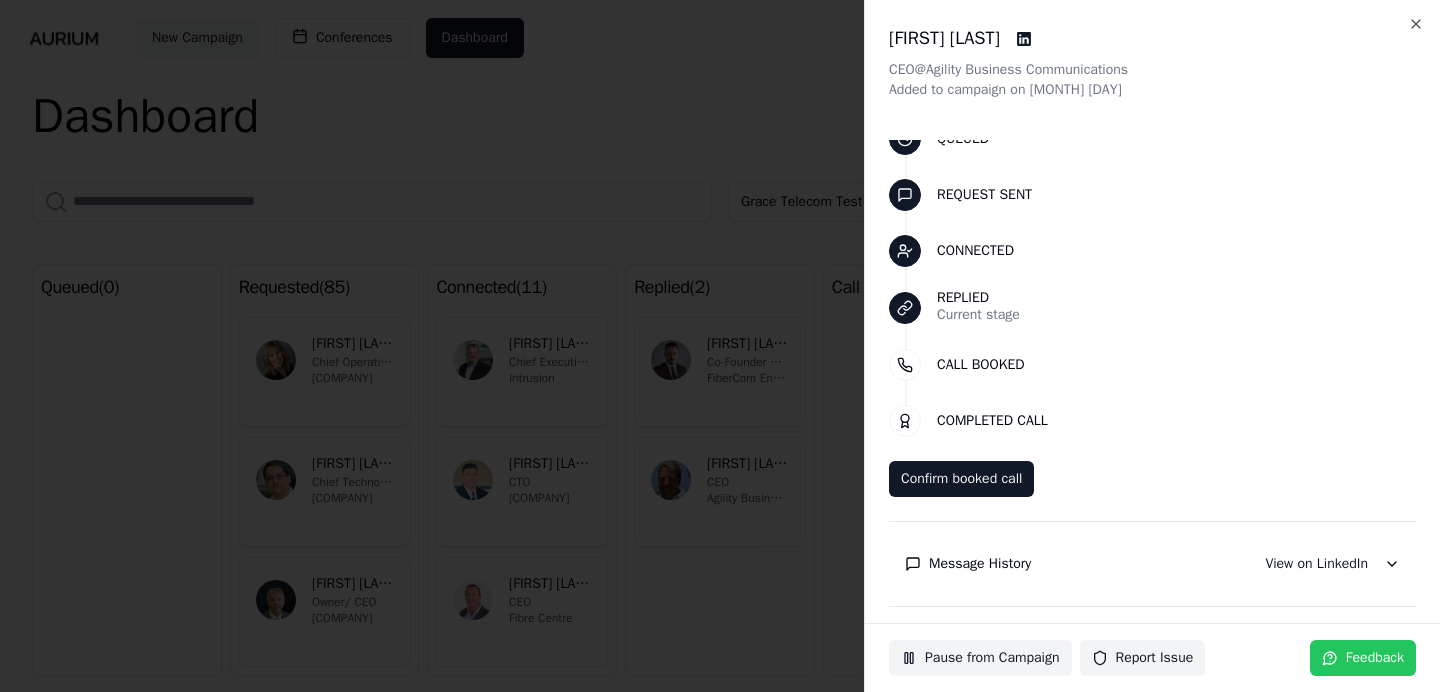 click on "Message History View on LinkedIn" at bounding box center [1152, 564] 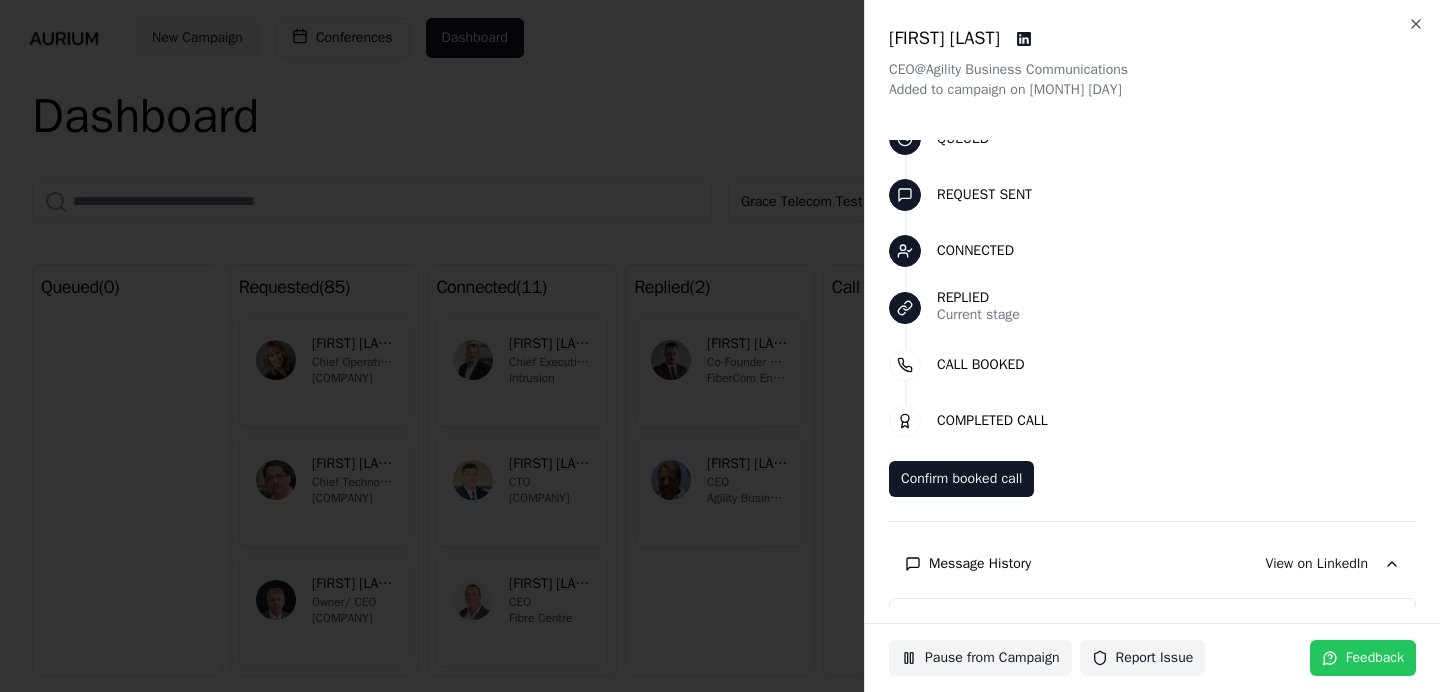 scroll, scrollTop: 373, scrollLeft: 0, axis: vertical 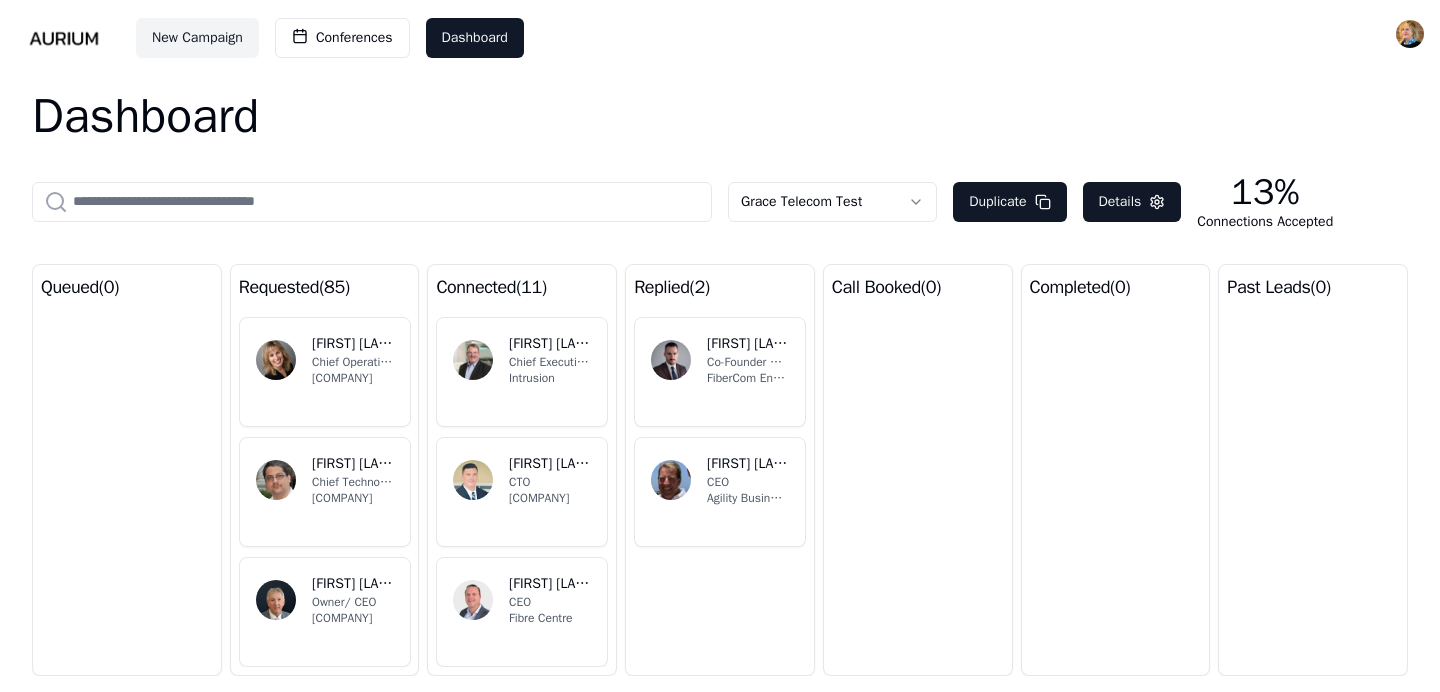 click on "New Campaign Conferences Dashboard Dashboard Grace Telecom Test Duplicate Details 13% Connections Accepted queued  ( 0 ) requested  ( 85 ) LZ Lucie Zeman Chief Operating Officer Scorecard Systems SM Steve Moghadam Chief Technology Officer Smartcom Telephone, LLC JB Joe Bodio Owner/ CEO LAN-TEL Communications, Inc. JC Jeannie Curtin Chief Executive Officer IMG Technologies BB Baley Burchett IT Manager Saltech Systems connected  ( 11 ) TS Tony Scott Chief Executive Officer Intrusion ME Michael Evanisko CTO 888VoIP UL Uri Litvinenko CEO Fibre Centre JH Joe Hart Chief Executive Officer Tempest BM Bruce Morrison President & COO Betacom replied  ( 2 ) RS Ryan Sikes Co-Founder & Chief Operations Officer FiberCom Engineering MT Mike Terry CEO Agility Business Communications call booked  ( 0 ) completed  ( 0 ) past leads  ( 0 ) /dashboard" at bounding box center [720, 346] 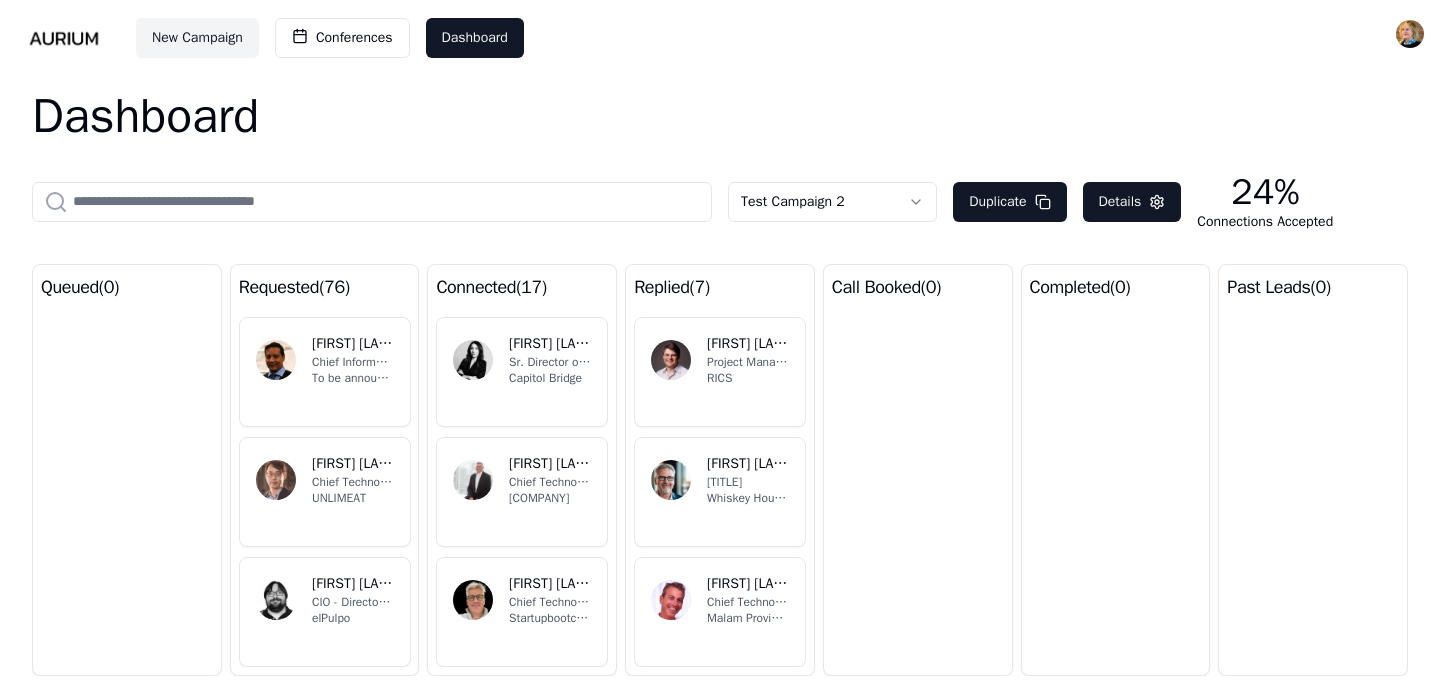 click on "[FIRST] [LAST]" at bounding box center (748, 344) 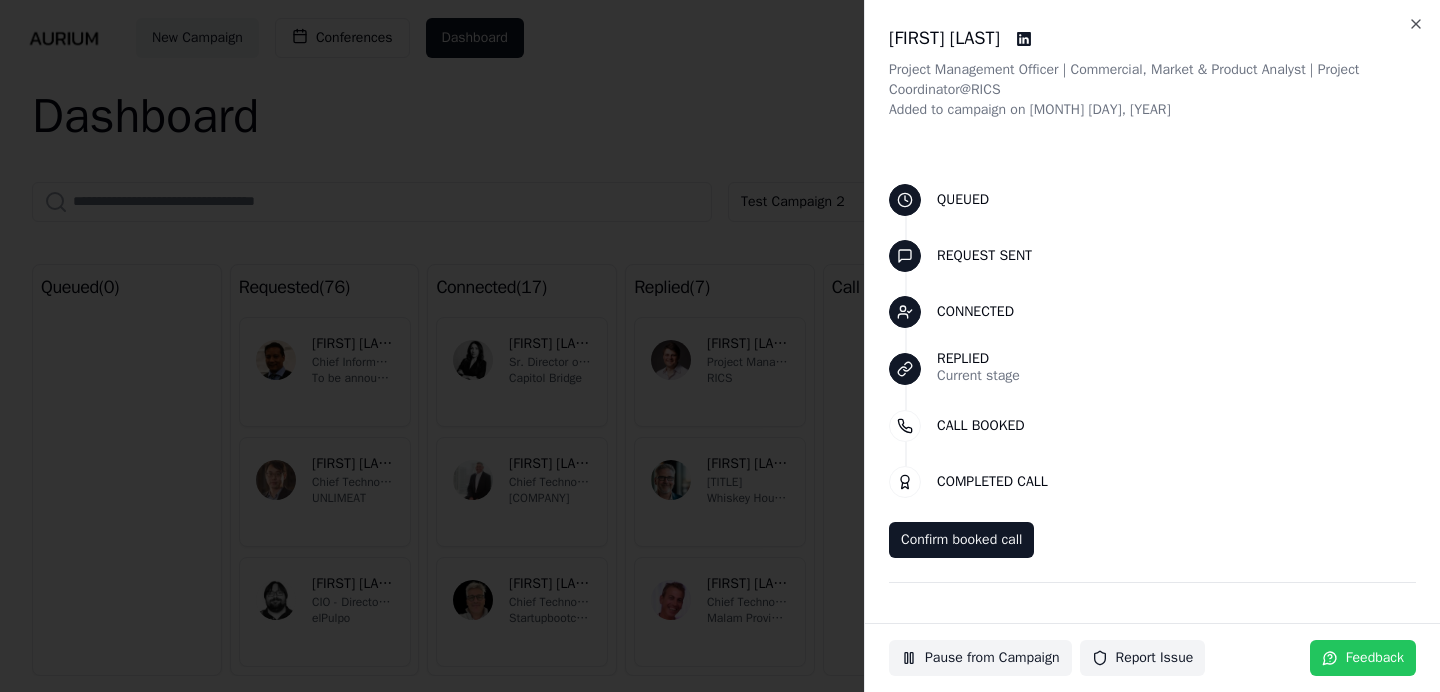 scroll, scrollTop: 44, scrollLeft: 0, axis: vertical 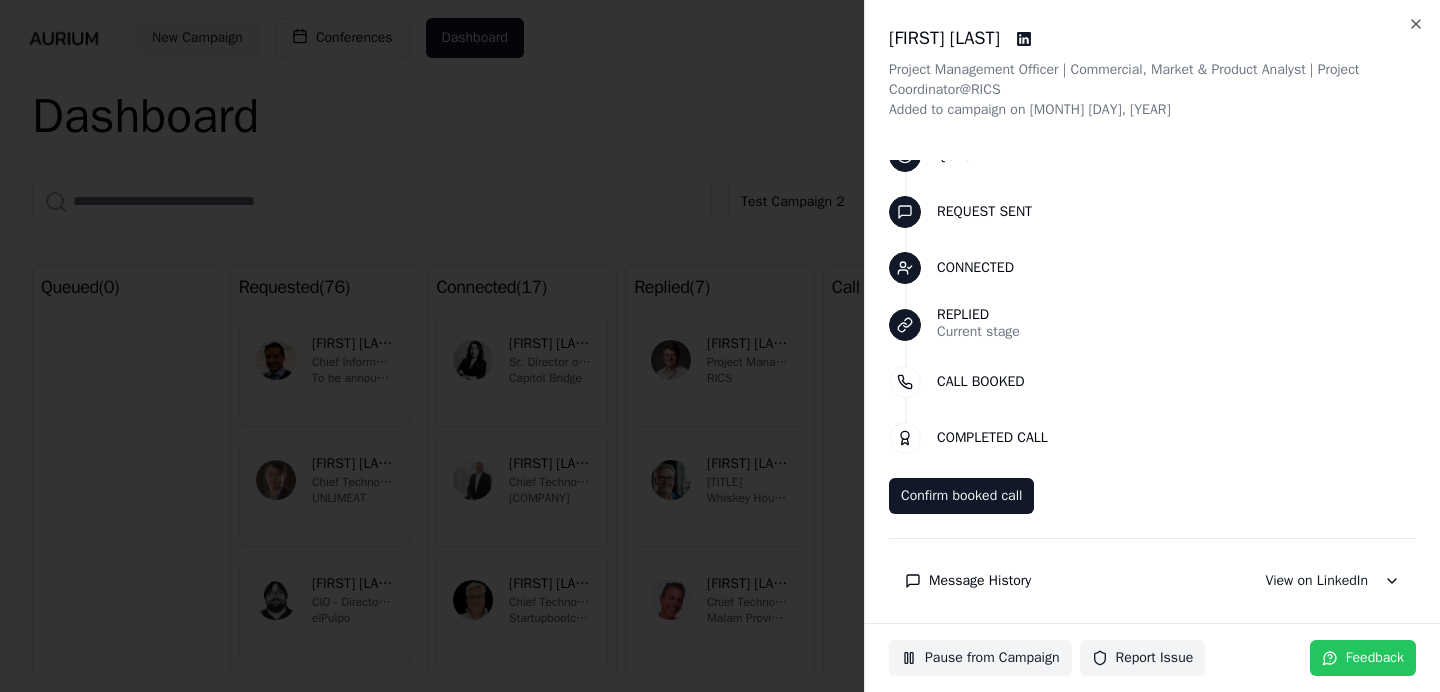 click 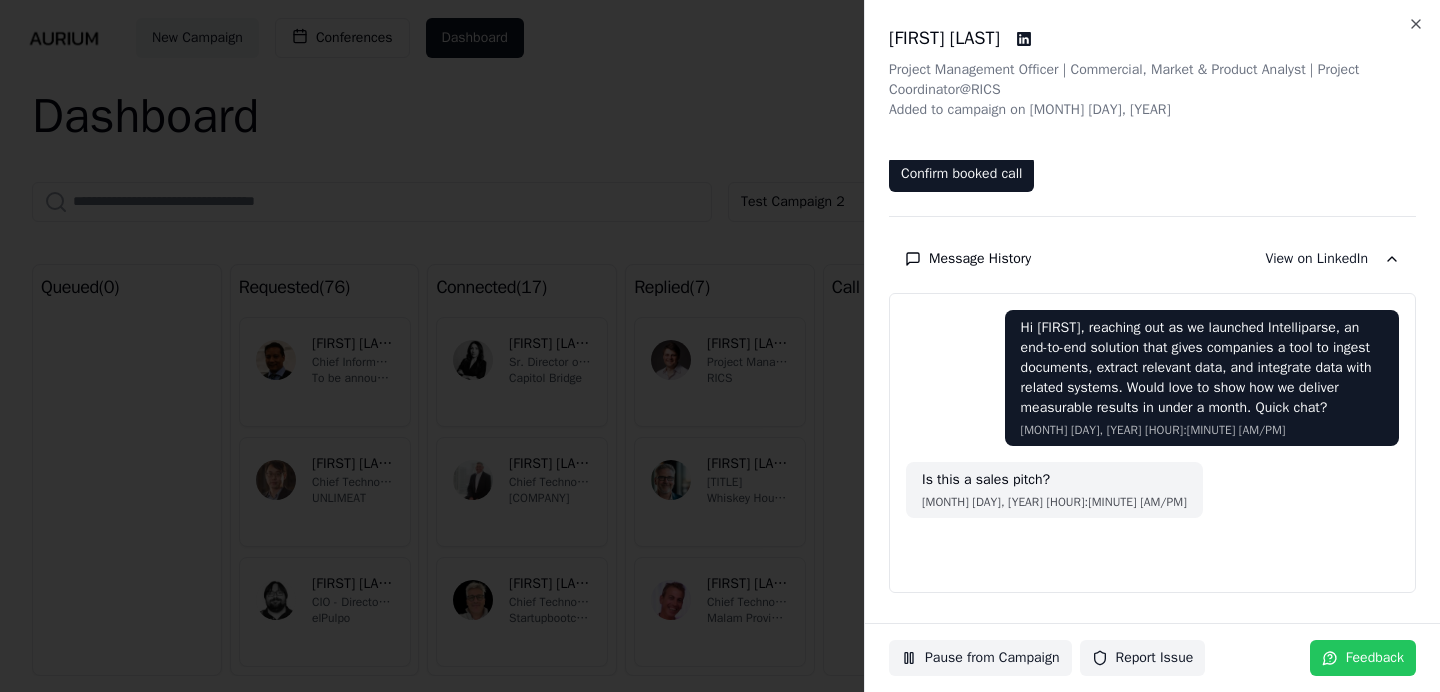 scroll, scrollTop: 393, scrollLeft: 0, axis: vertical 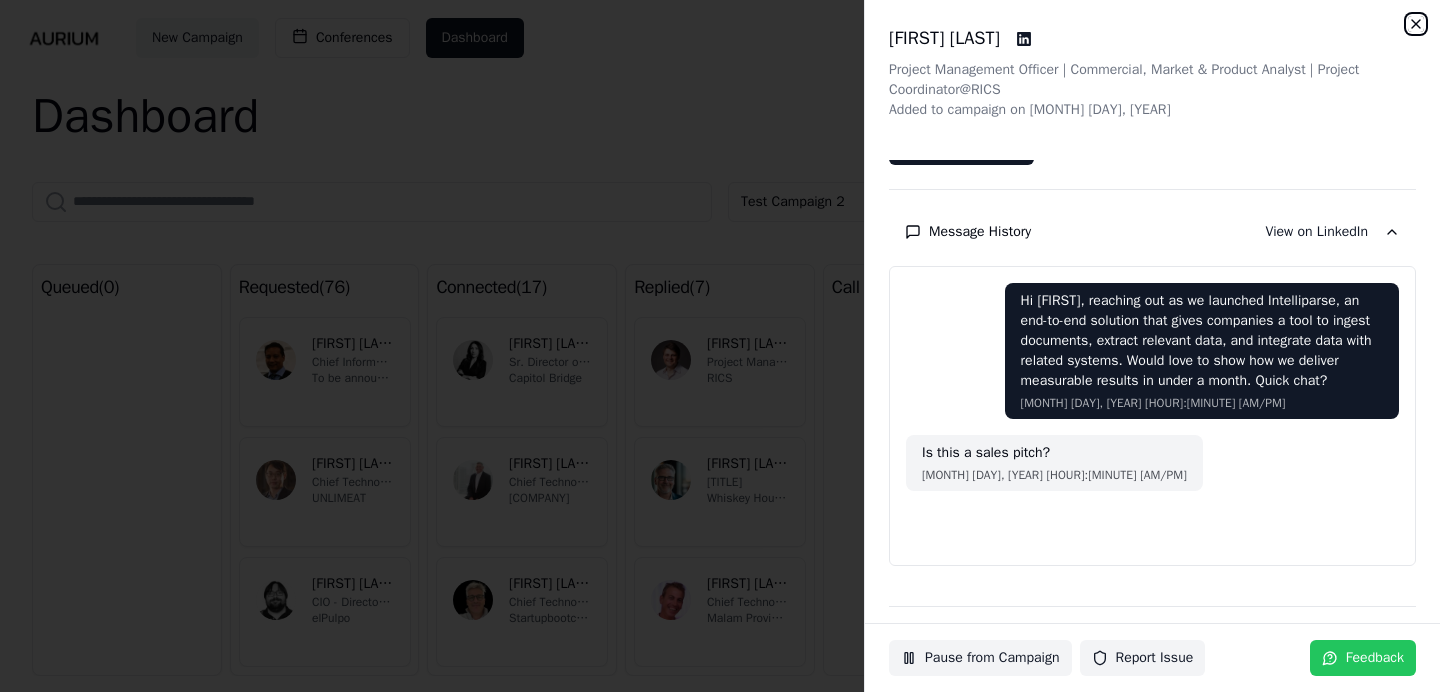 click 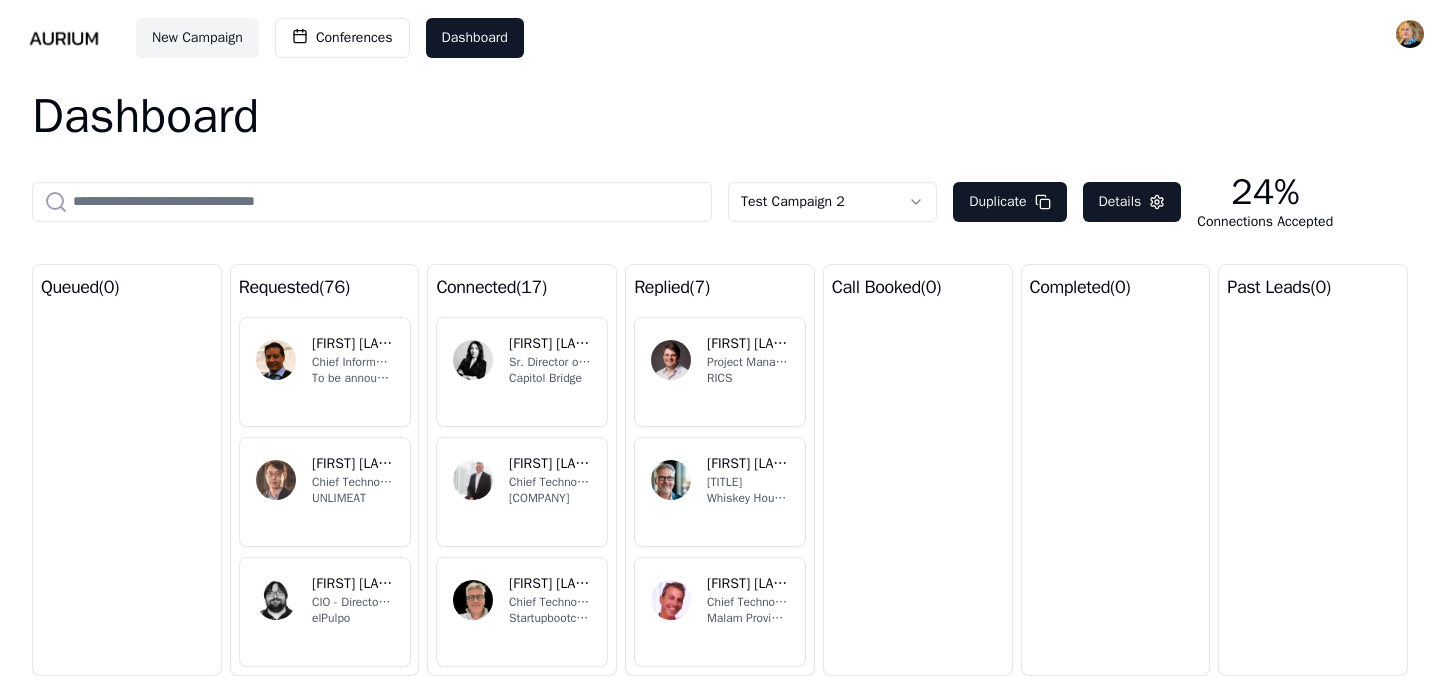 click on "[FIRST] [LAST]" at bounding box center (748, 464) 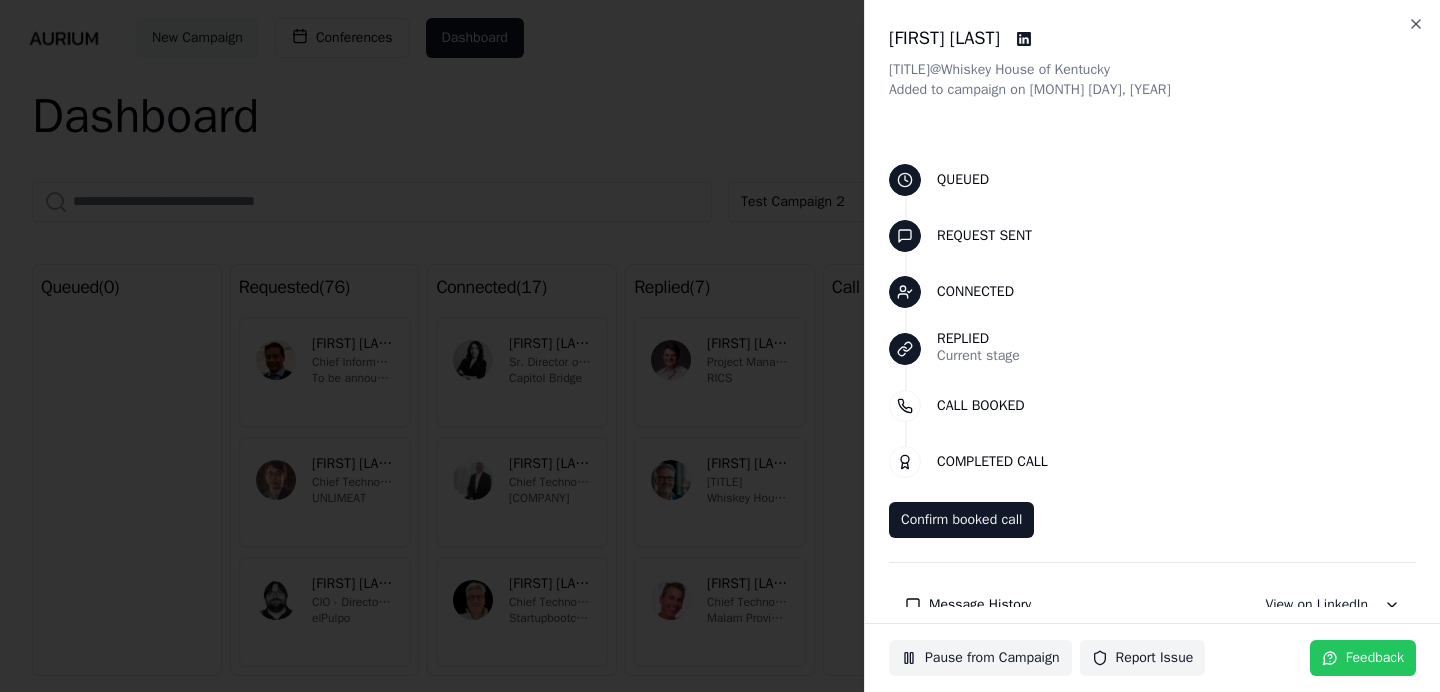 scroll, scrollTop: 41, scrollLeft: 0, axis: vertical 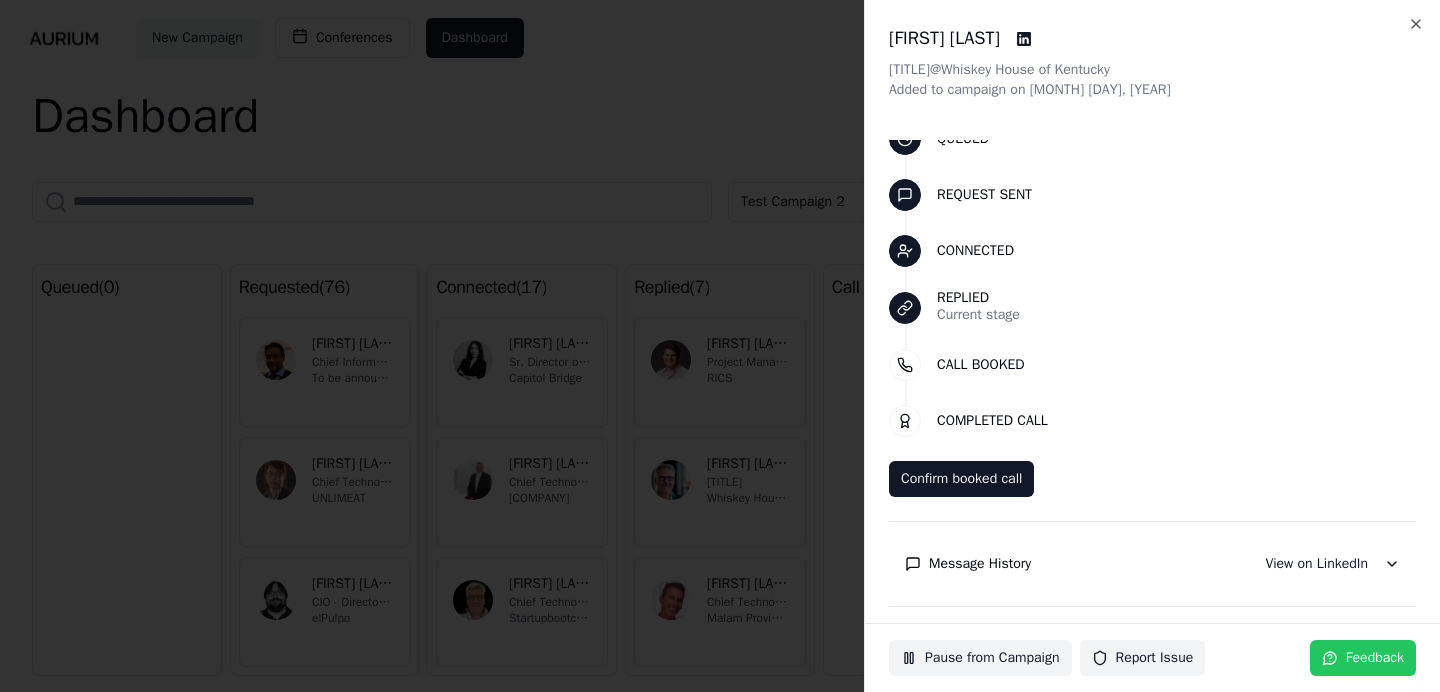 click 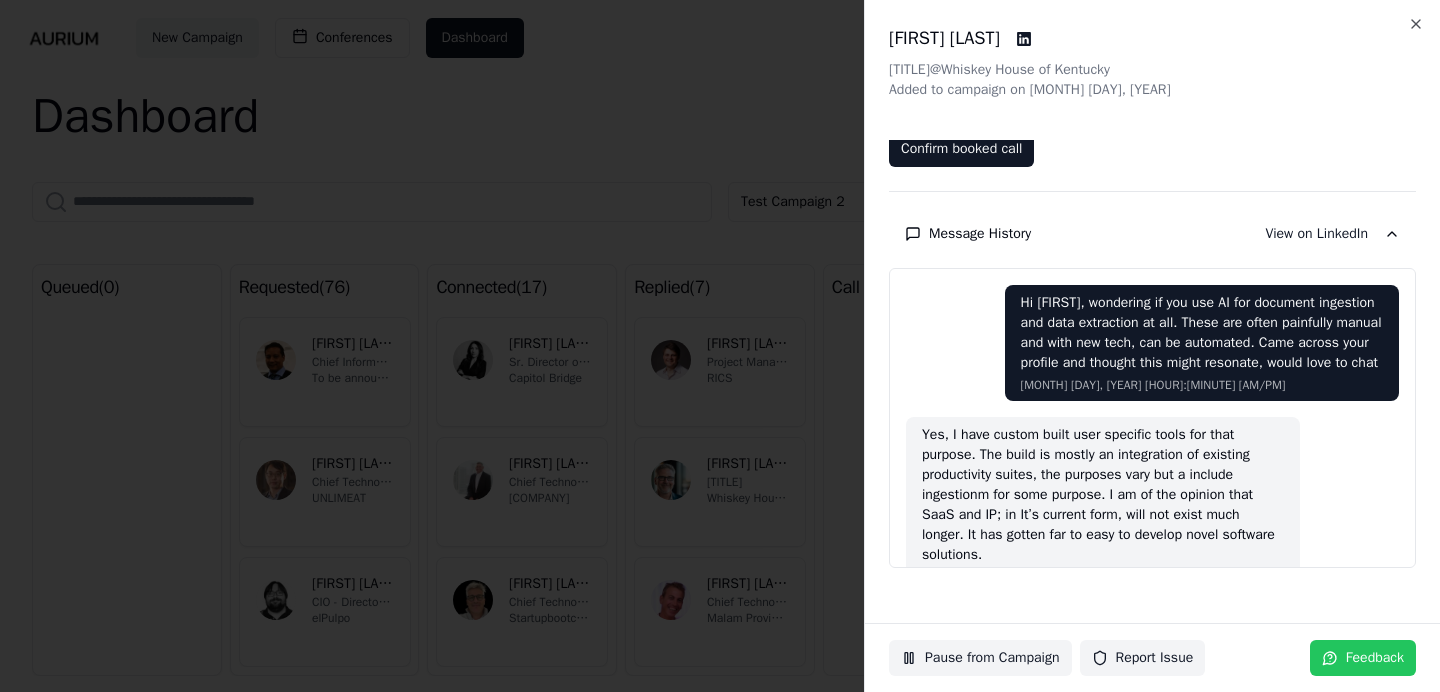 scroll, scrollTop: 373, scrollLeft: 0, axis: vertical 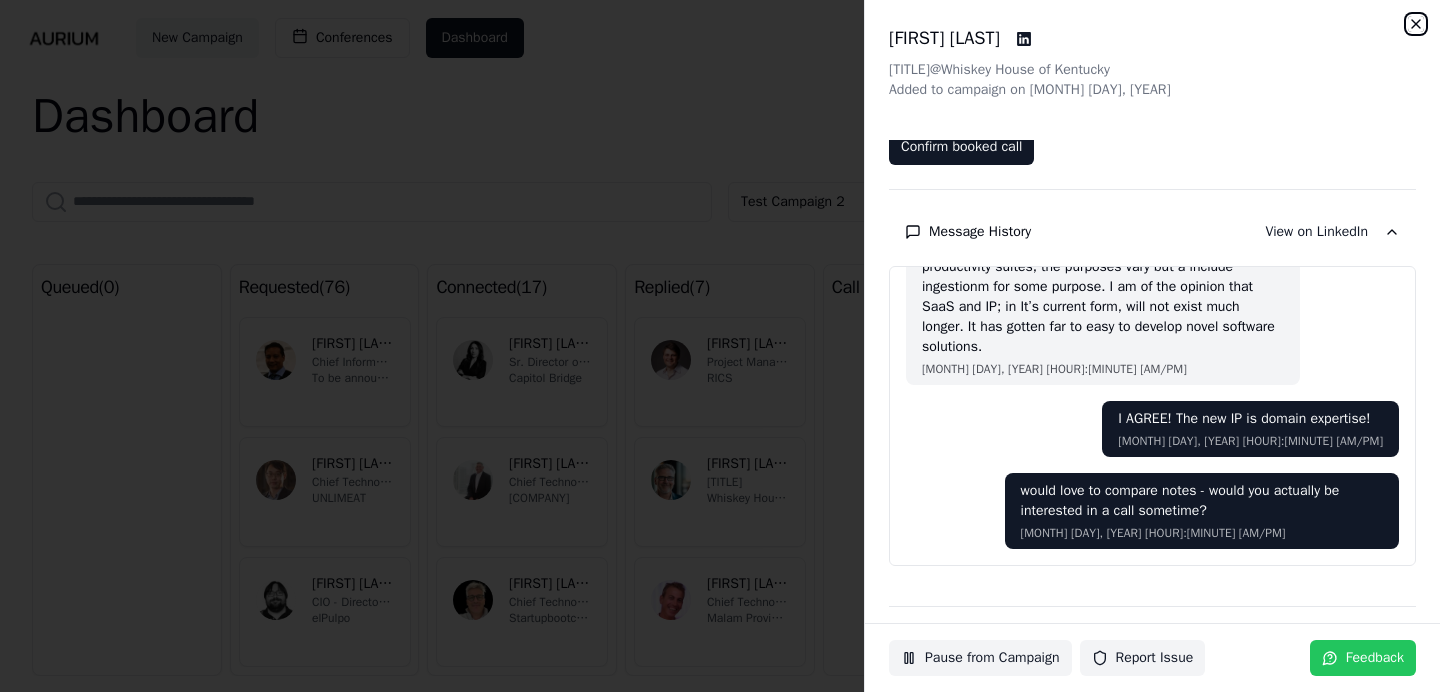 click 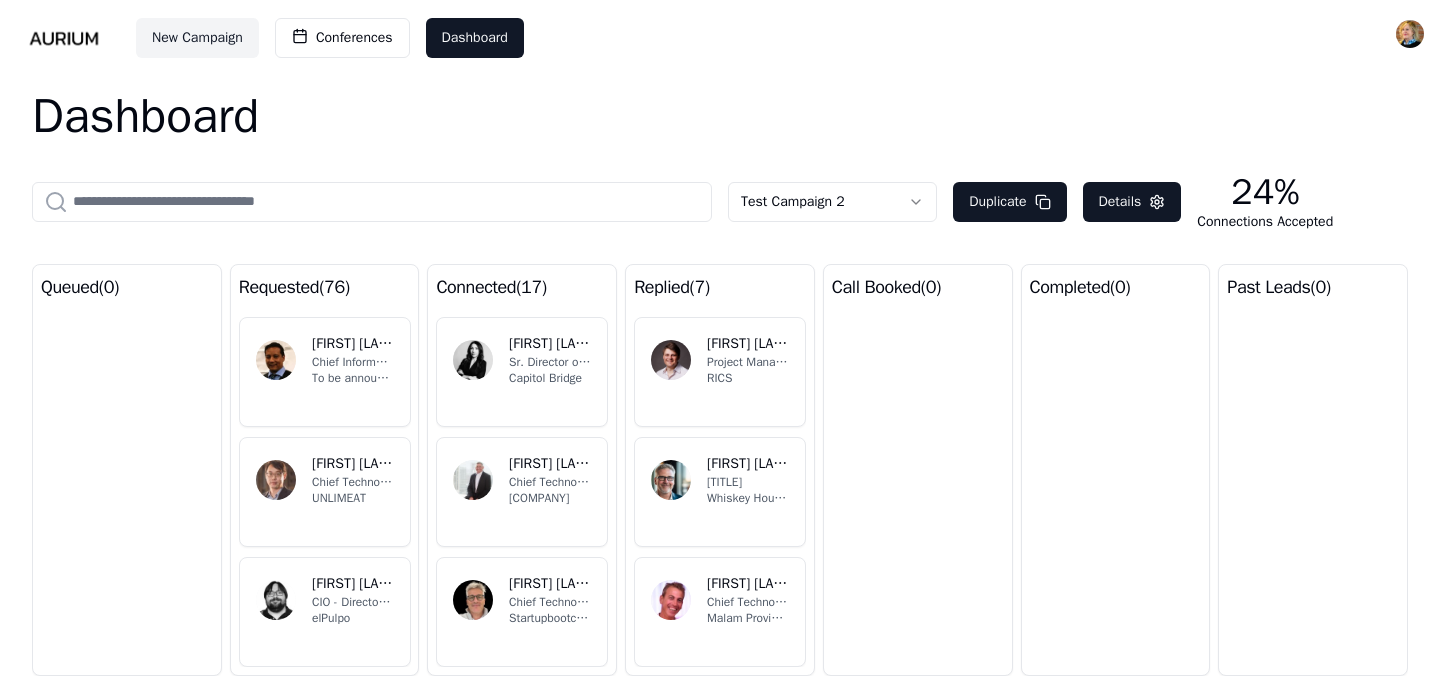 scroll, scrollTop: 87, scrollLeft: 0, axis: vertical 